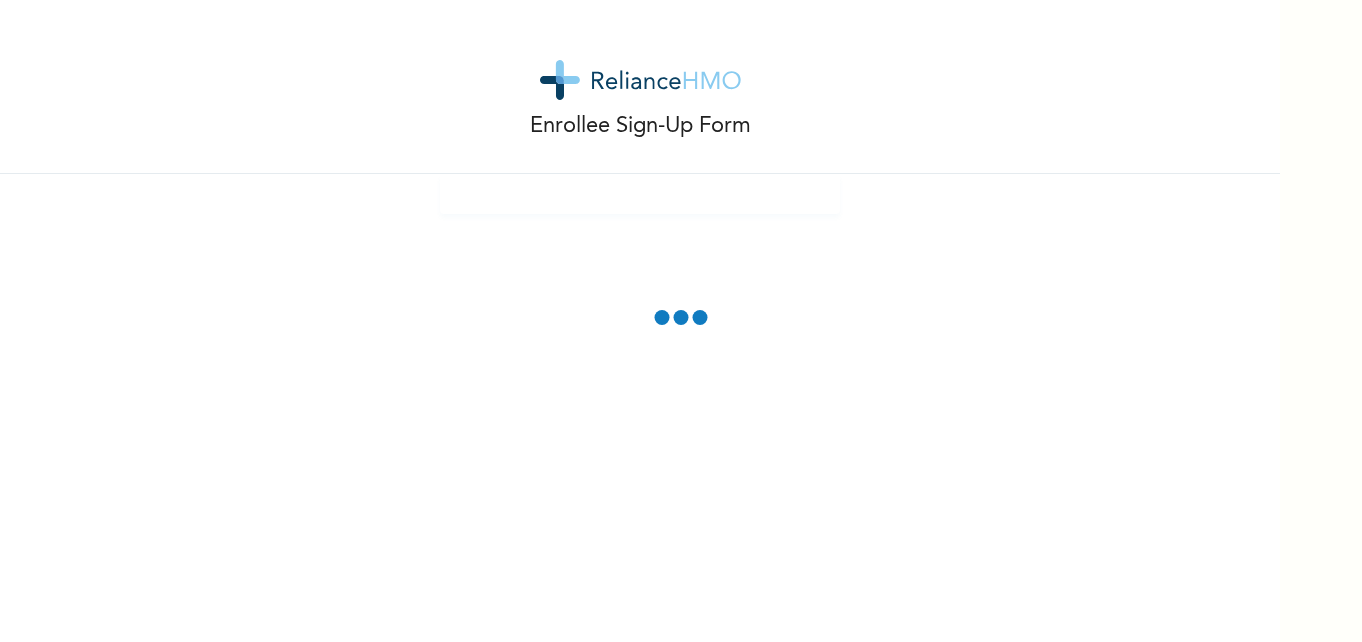scroll, scrollTop: 0, scrollLeft: 0, axis: both 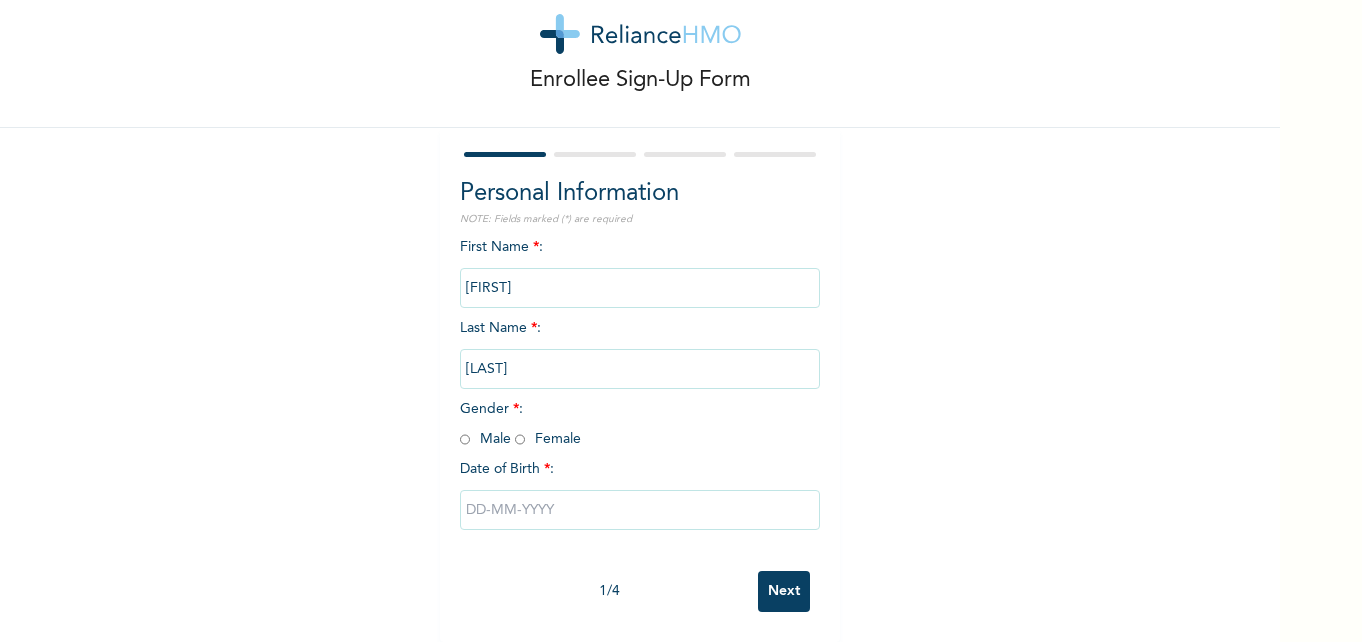 click at bounding box center [465, 439] 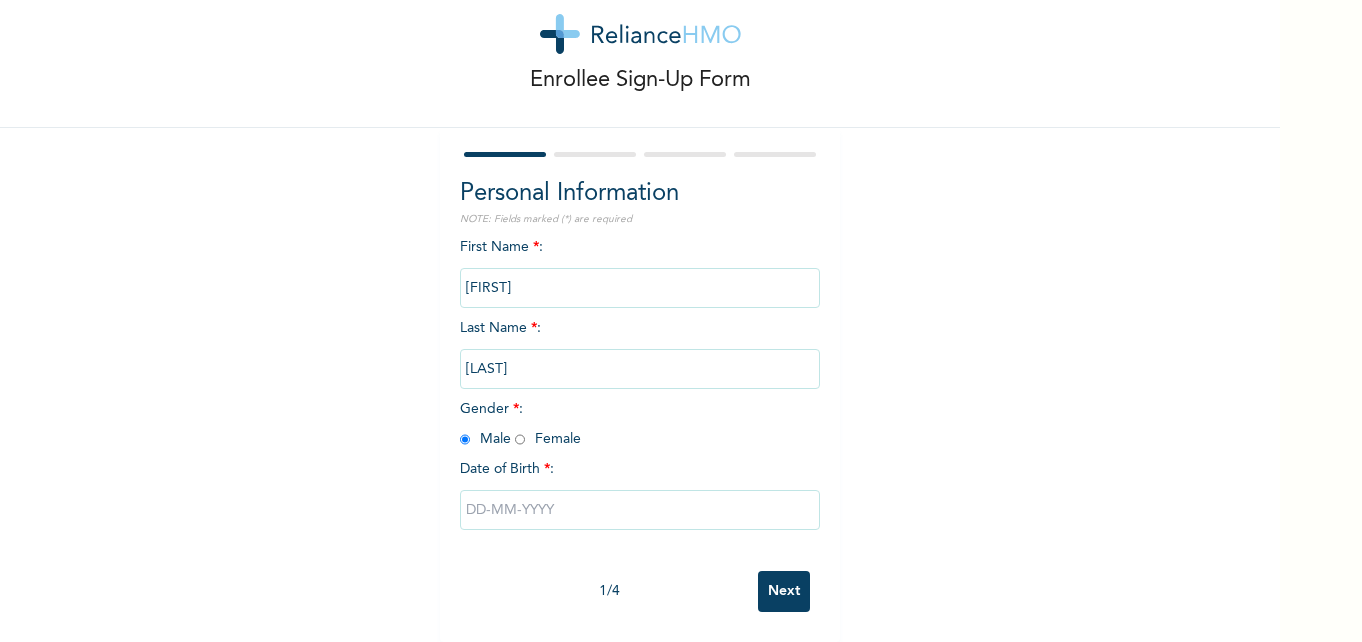 radio on "true" 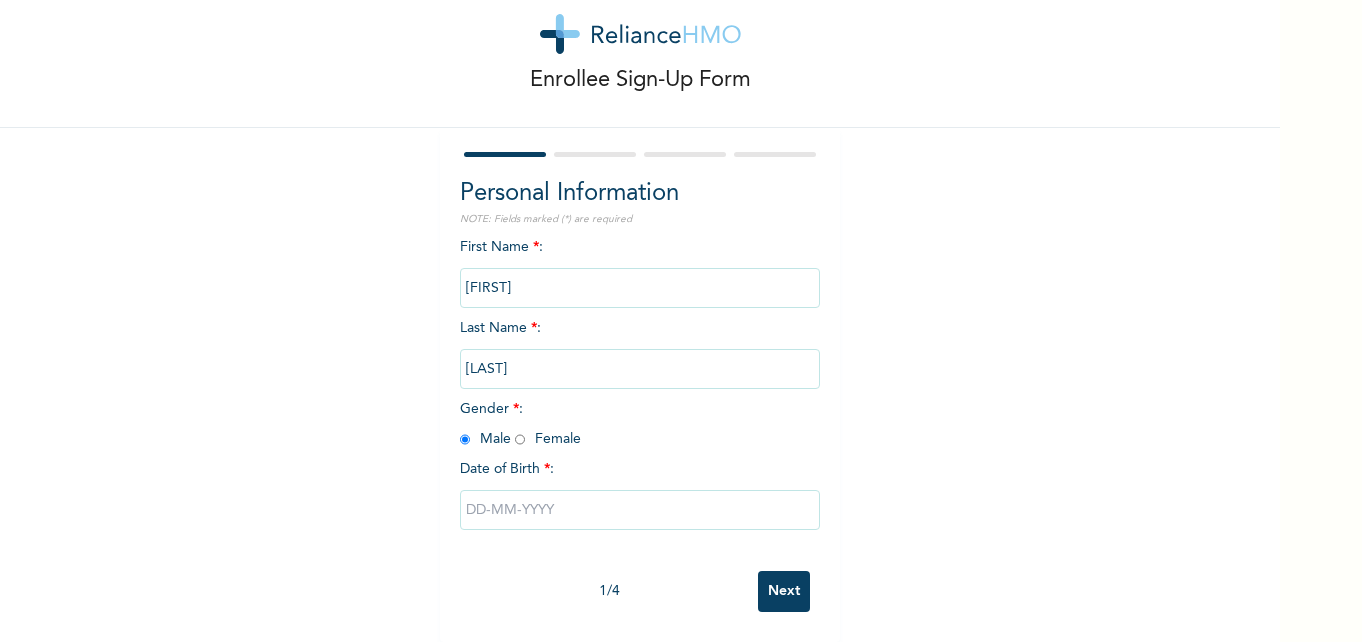 click at bounding box center (640, 510) 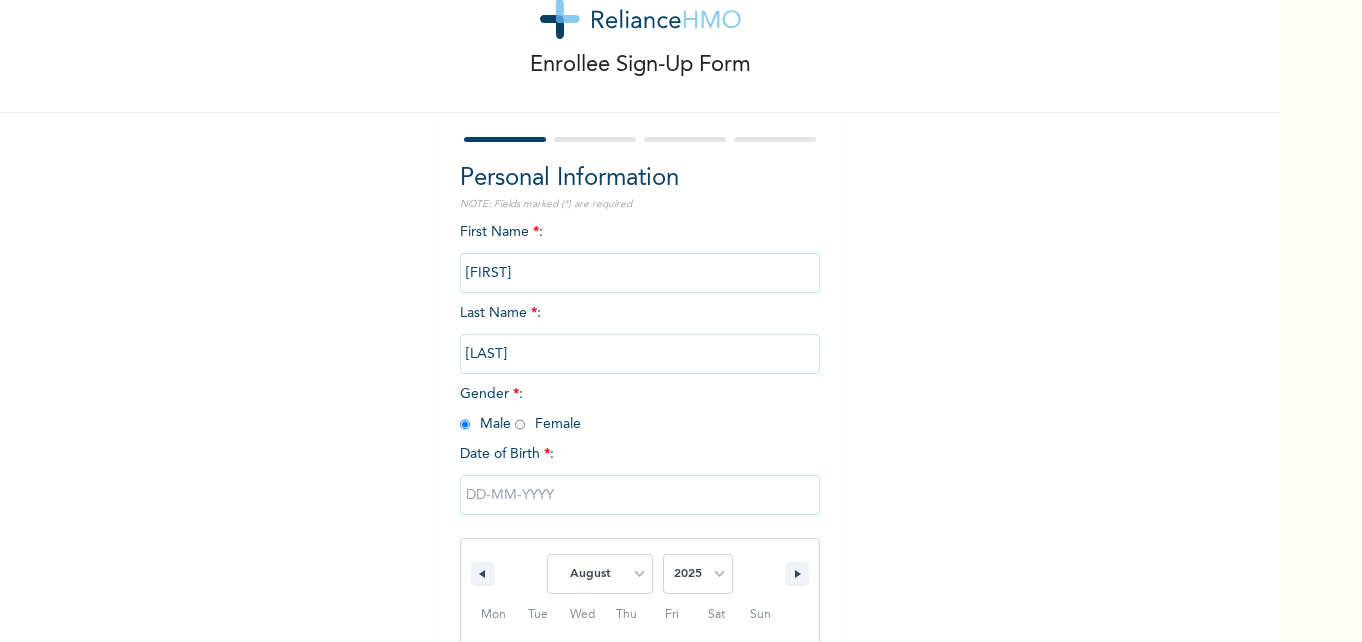 scroll, scrollTop: 267, scrollLeft: 0, axis: vertical 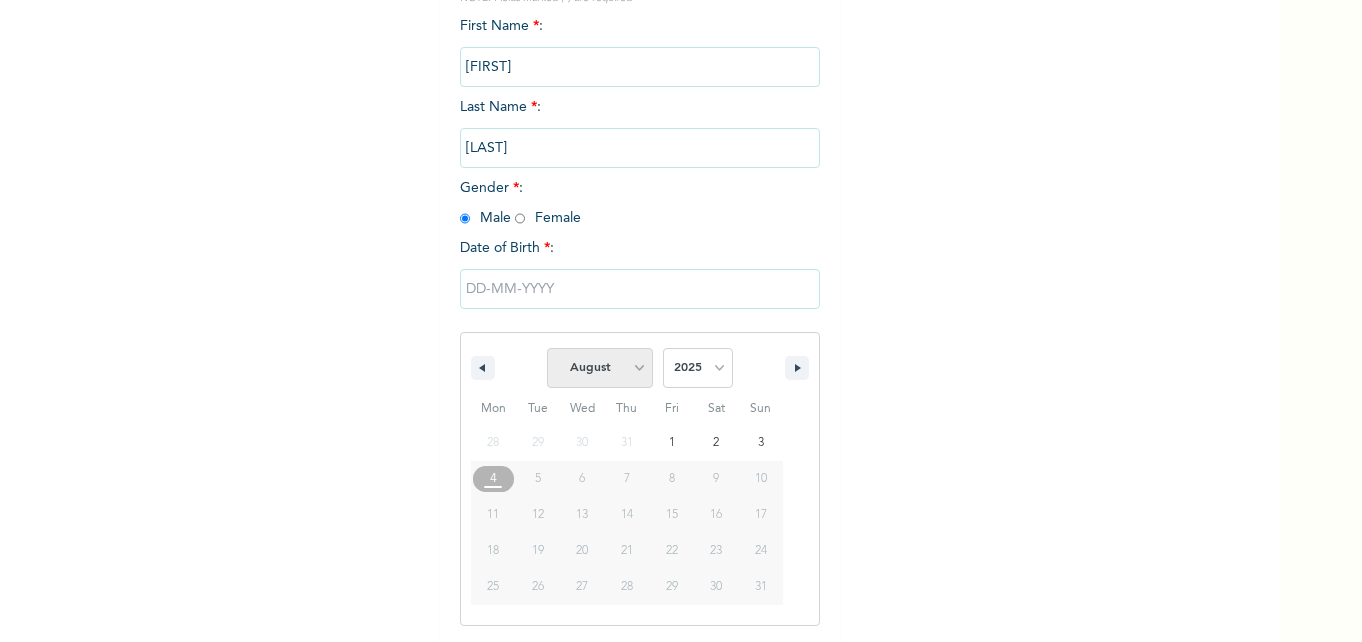 click on "January February March April May June July August September October November December" at bounding box center [600, 368] 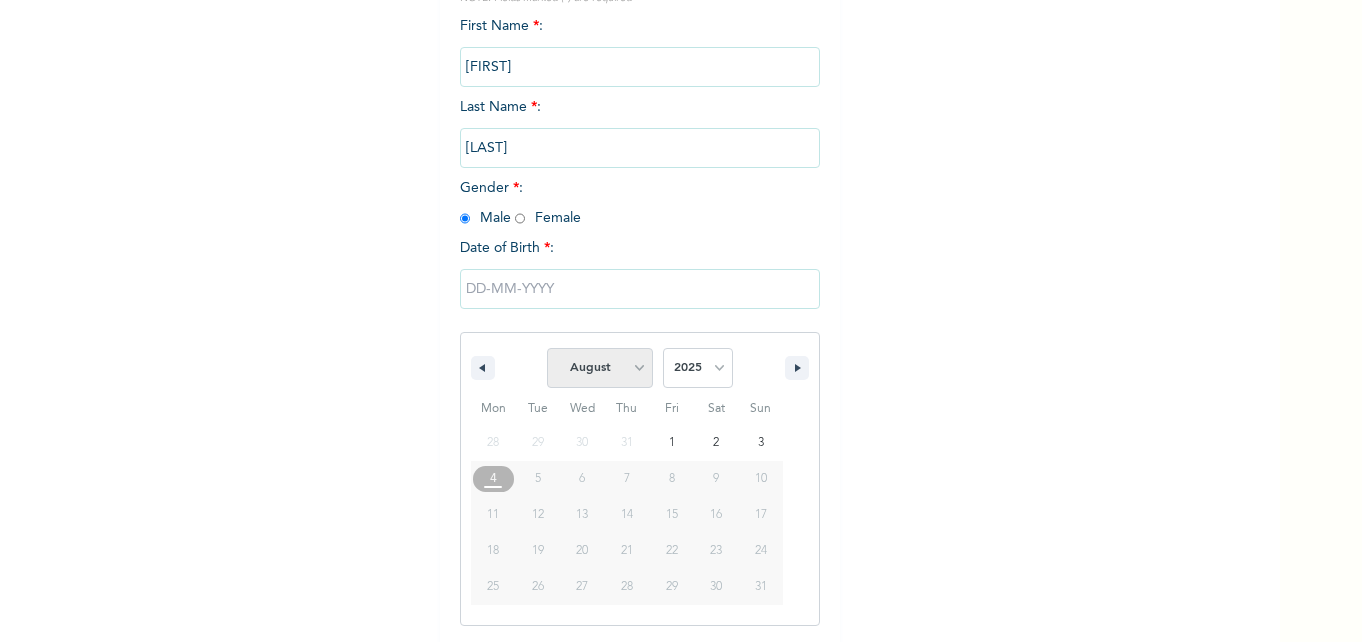 select on "5" 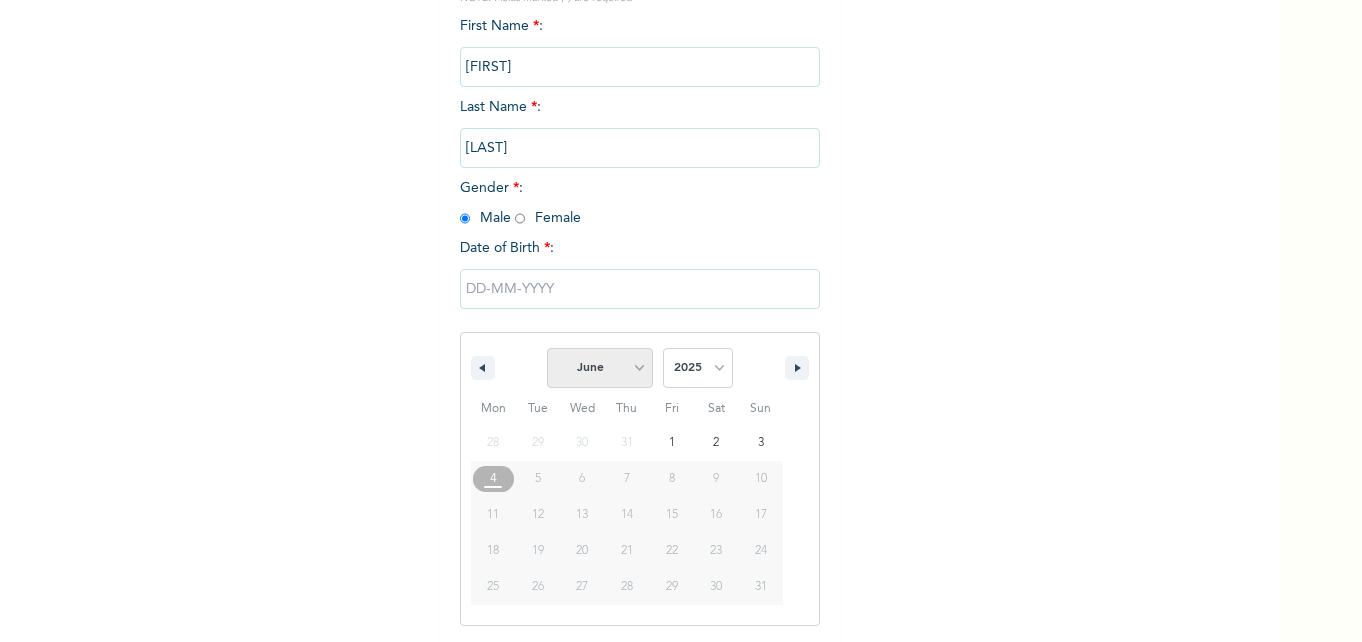 click on "January February March April May June July August September October November December" at bounding box center (600, 368) 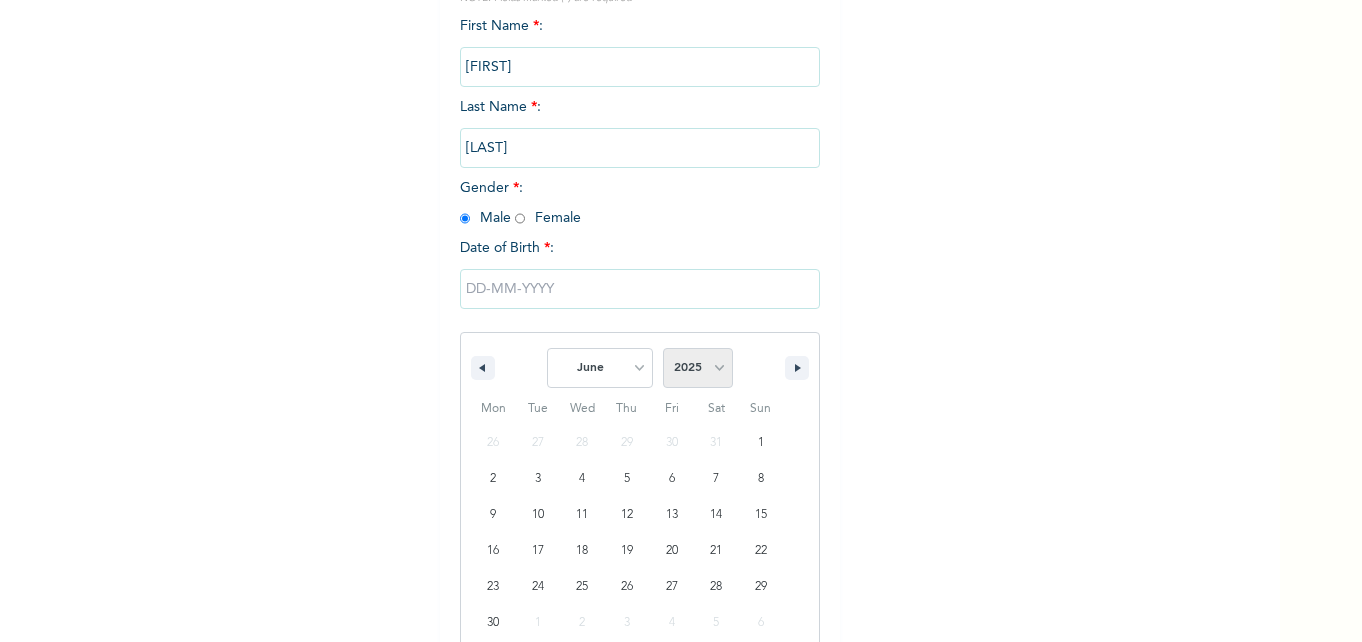 click on "2025 2024 2023 2022 2021 2020 2019 2018 2017 2016 2015 2014 2013 2012 2011 2010 2009 2008 2007 2006 2005 2004 2003 2002 2001 2000 1999 1998 1997 1996 1995 1994 1993 1992 1991 1990 1989 1988 1987 1986 1985 1984 1983 1982 1981 1980 1979 1978 1977 1976 1975 1974 1973 1972 1971 1970 1969 1968 1967 1966 1965 1964 1963 1962 1961 1960" at bounding box center (698, 368) 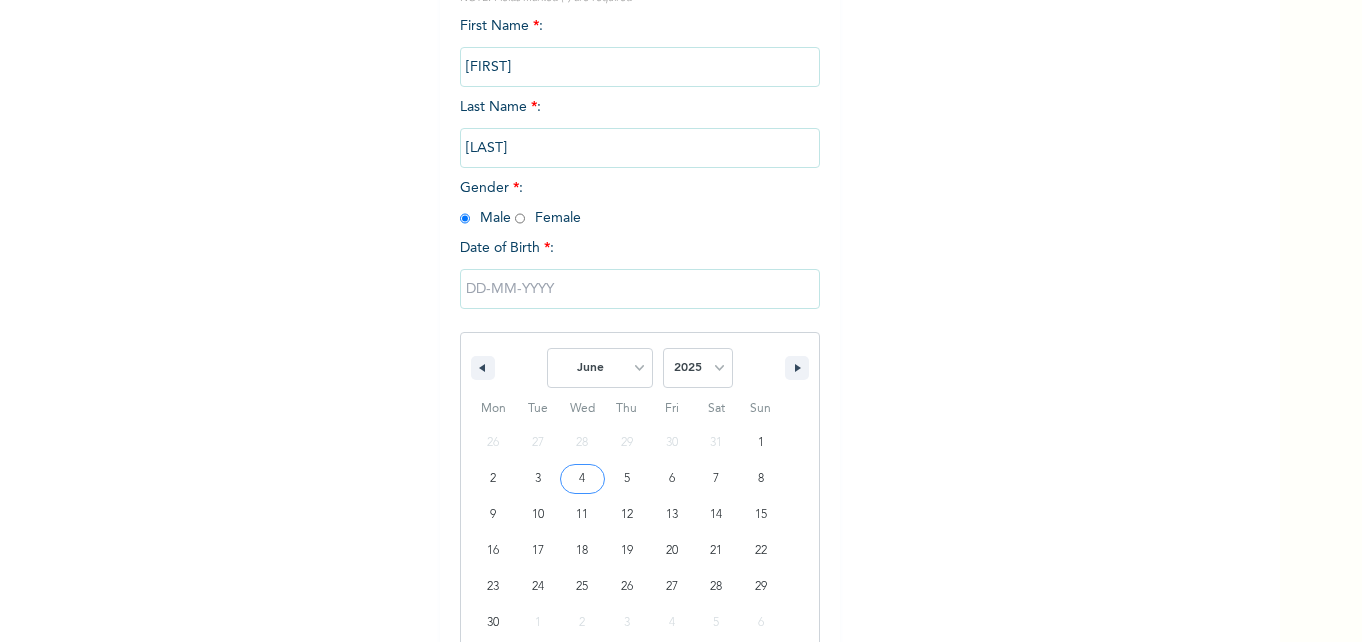 type on "[DATE]" 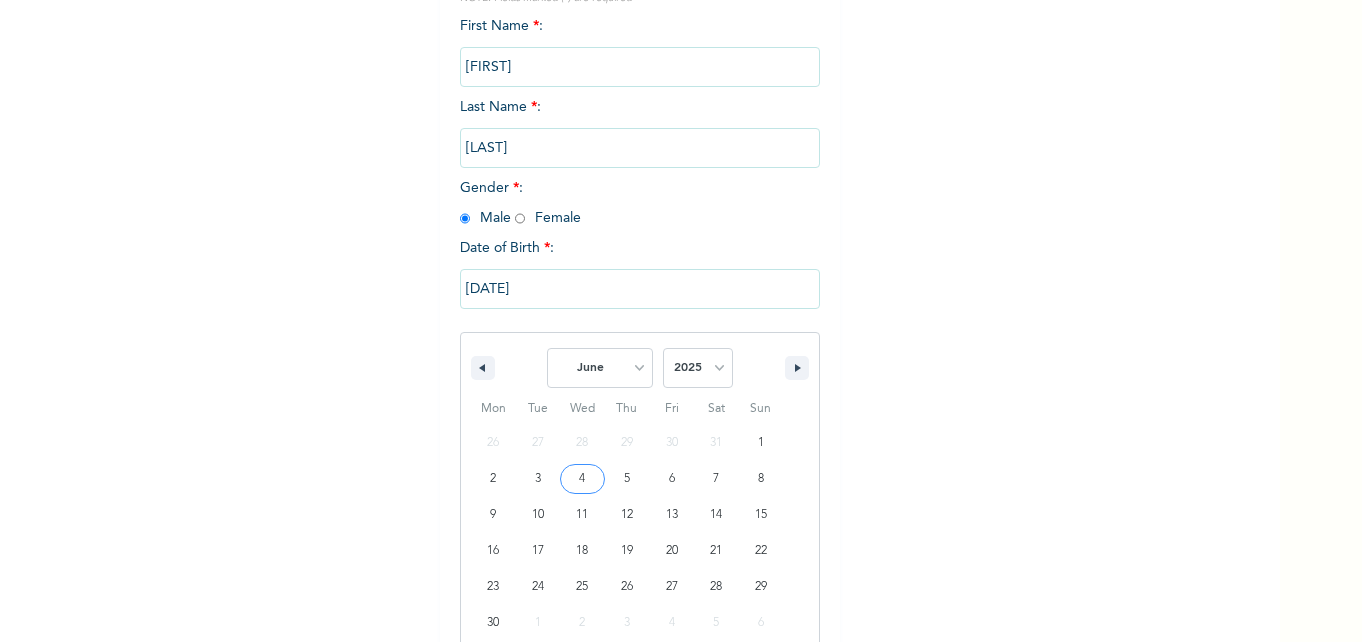 scroll, scrollTop: 61, scrollLeft: 0, axis: vertical 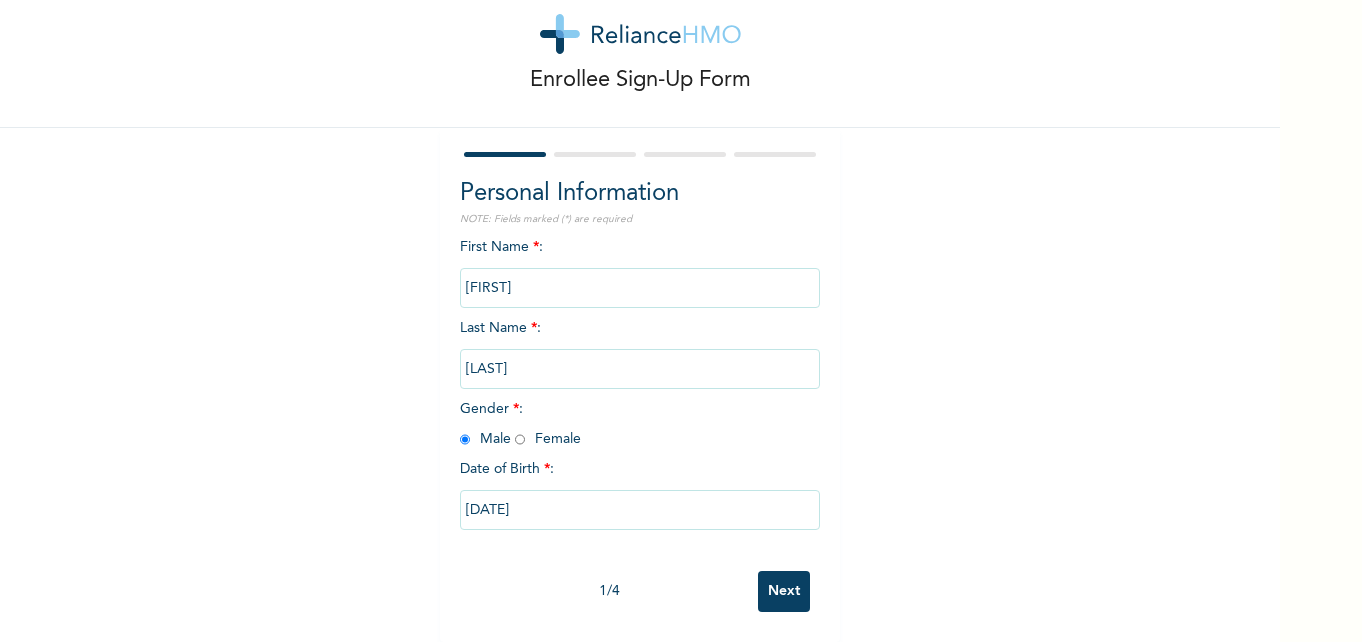 click on "[DATE]" at bounding box center [640, 510] 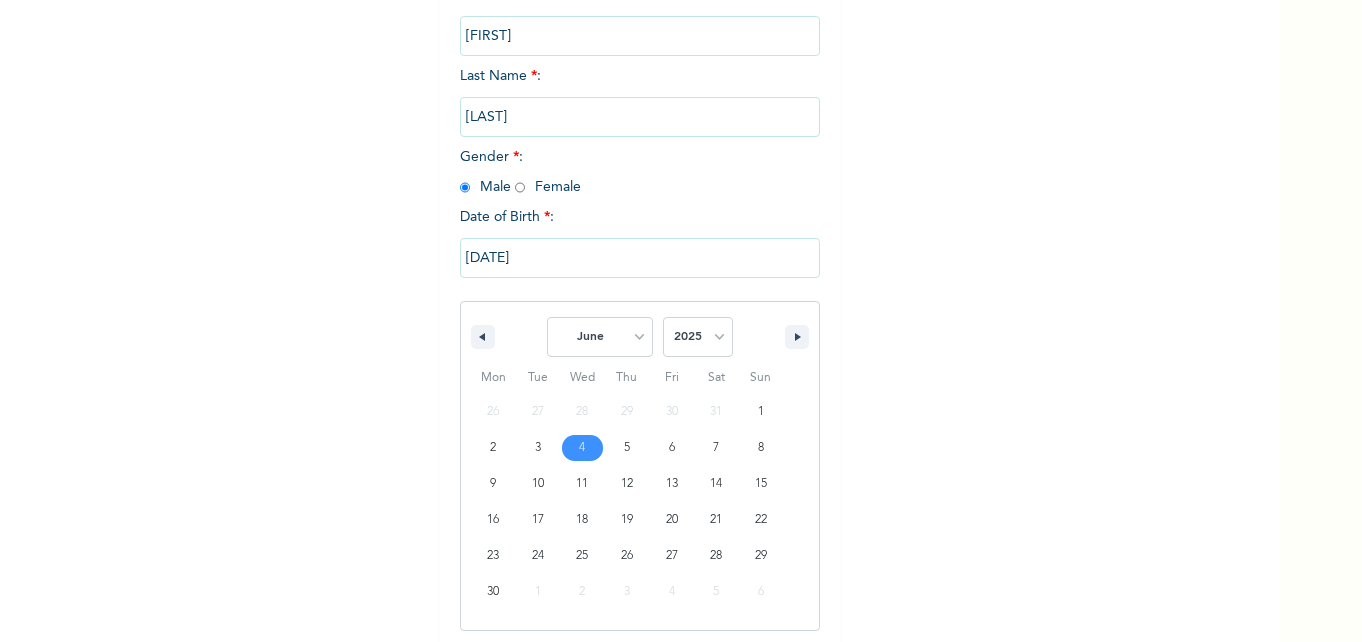 scroll, scrollTop: 303, scrollLeft: 0, axis: vertical 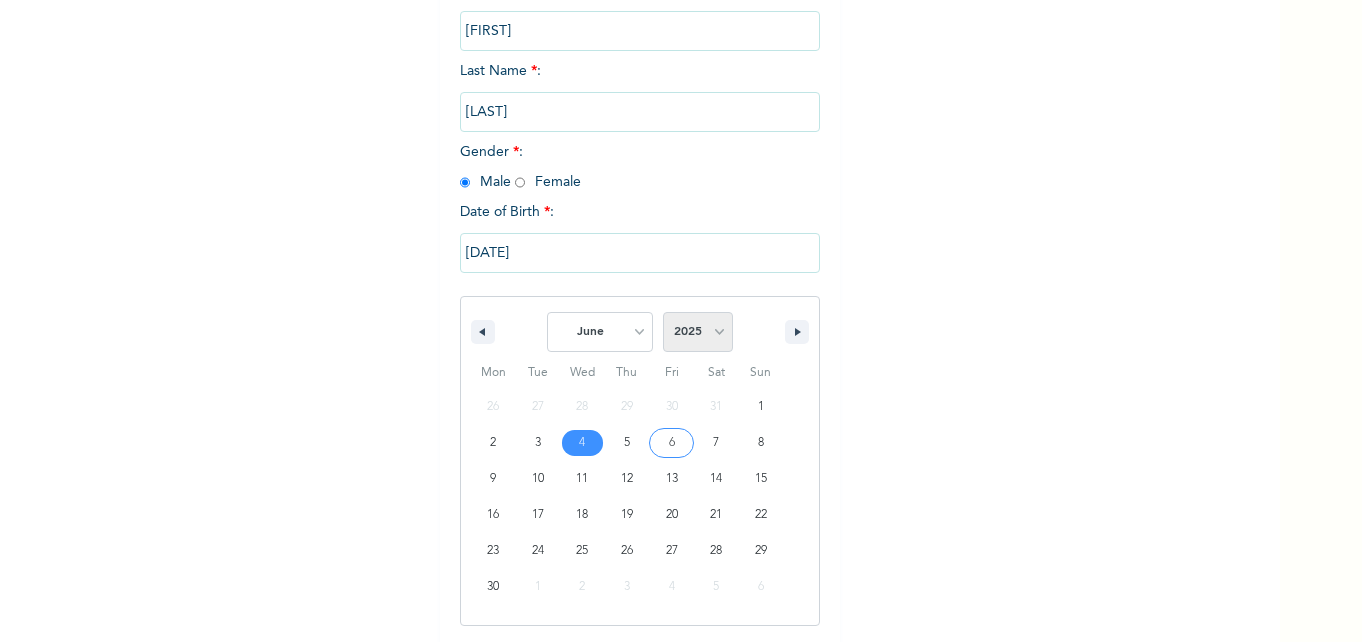 click on "2025 2024 2023 2022 2021 2020 2019 2018 2017 2016 2015 2014 2013 2012 2011 2010 2009 2008 2007 2006 2005 2004 2003 2002 2001 2000 1999 1998 1997 1996 1995 1994 1993 1992 1991 1990 1989 1988 1987 1986 1985 1984 1983 1982 1981 1980 1979 1978 1977 1976 1975 1974 1973 1972 1971 1970 1969 1968 1967 1966 1965 1964 1963 1962 1961 1960" at bounding box center (698, 332) 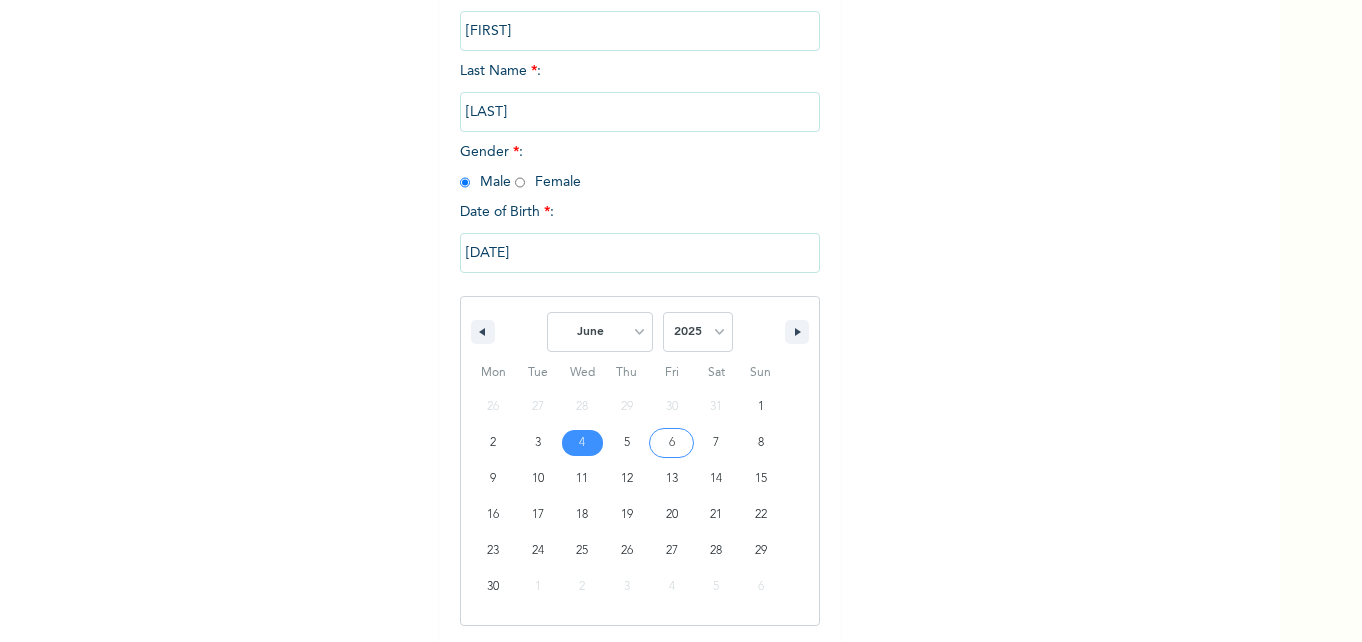 select on "1992" 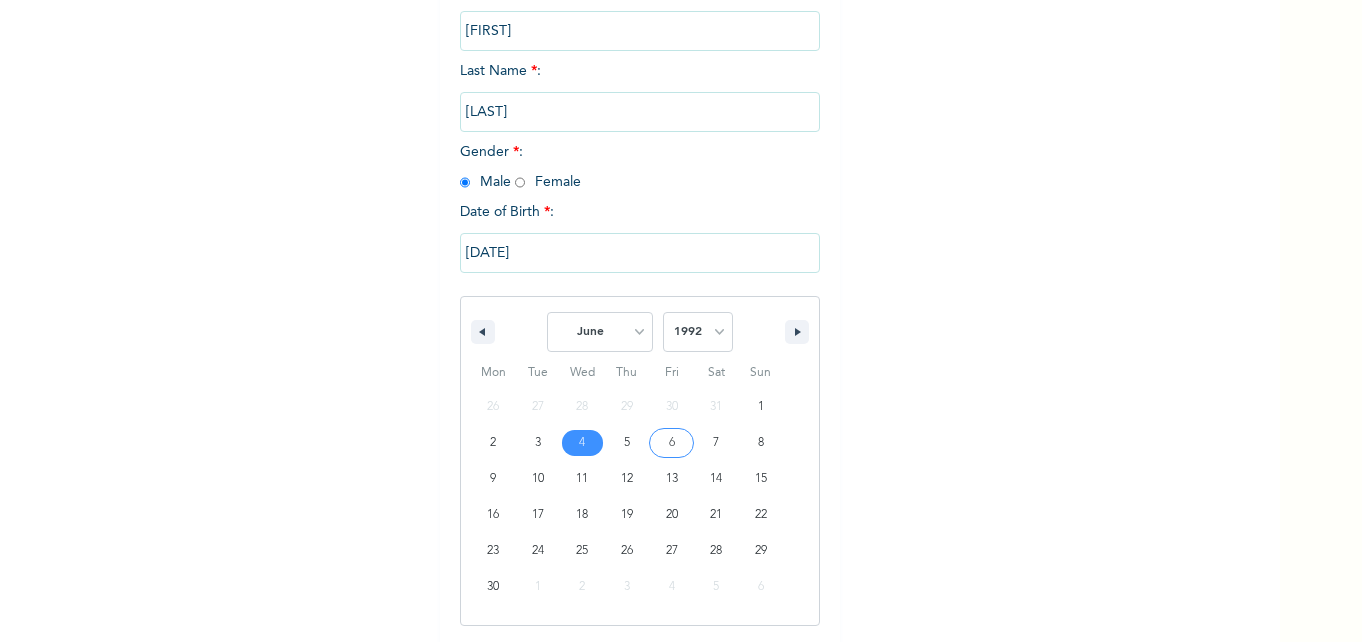 click on "2025 2024 2023 2022 2021 2020 2019 2018 2017 2016 2015 2014 2013 2012 2011 2010 2009 2008 2007 2006 2005 2004 2003 2002 2001 2000 1999 1998 1997 1996 1995 1994 1993 1992 1991 1990 1989 1988 1987 1986 1985 1984 1983 1982 1981 1980 1979 1978 1977 1976 1975 1974 1973 1972 1971 1970 1969 1968 1967 1966 1965 1964 1963 1962 1961 1960" at bounding box center (698, 332) 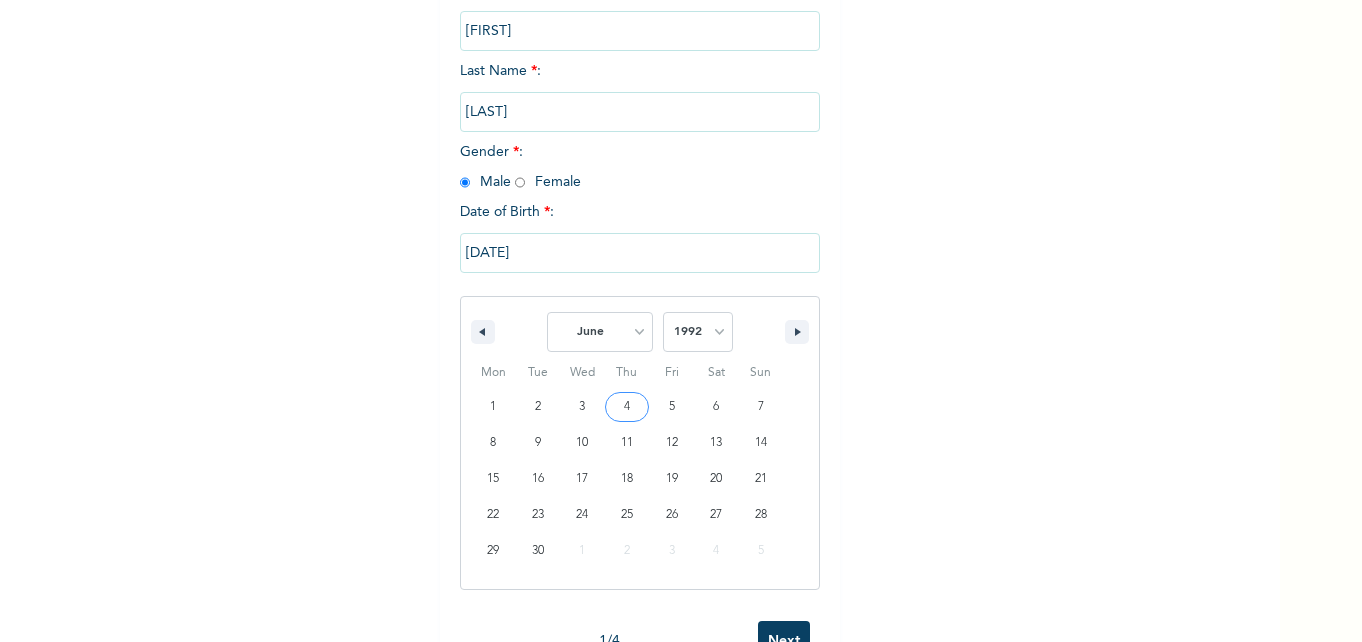 type on "[DATE]" 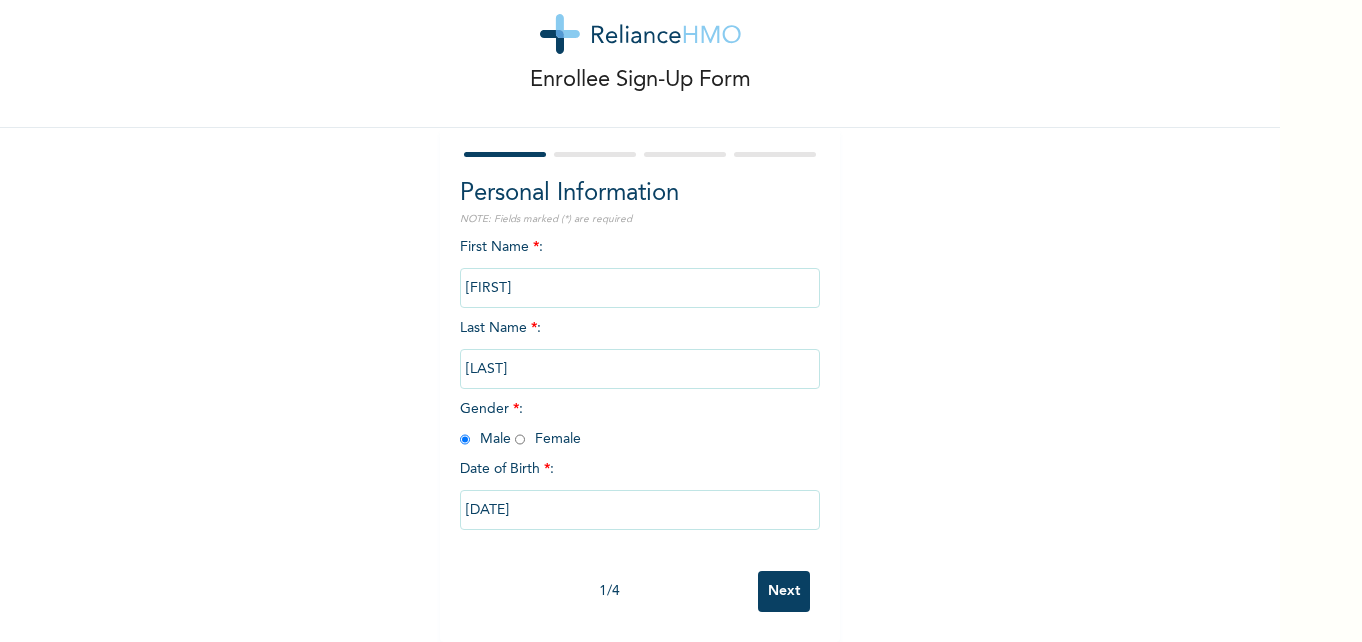 click on "Next" at bounding box center [784, 591] 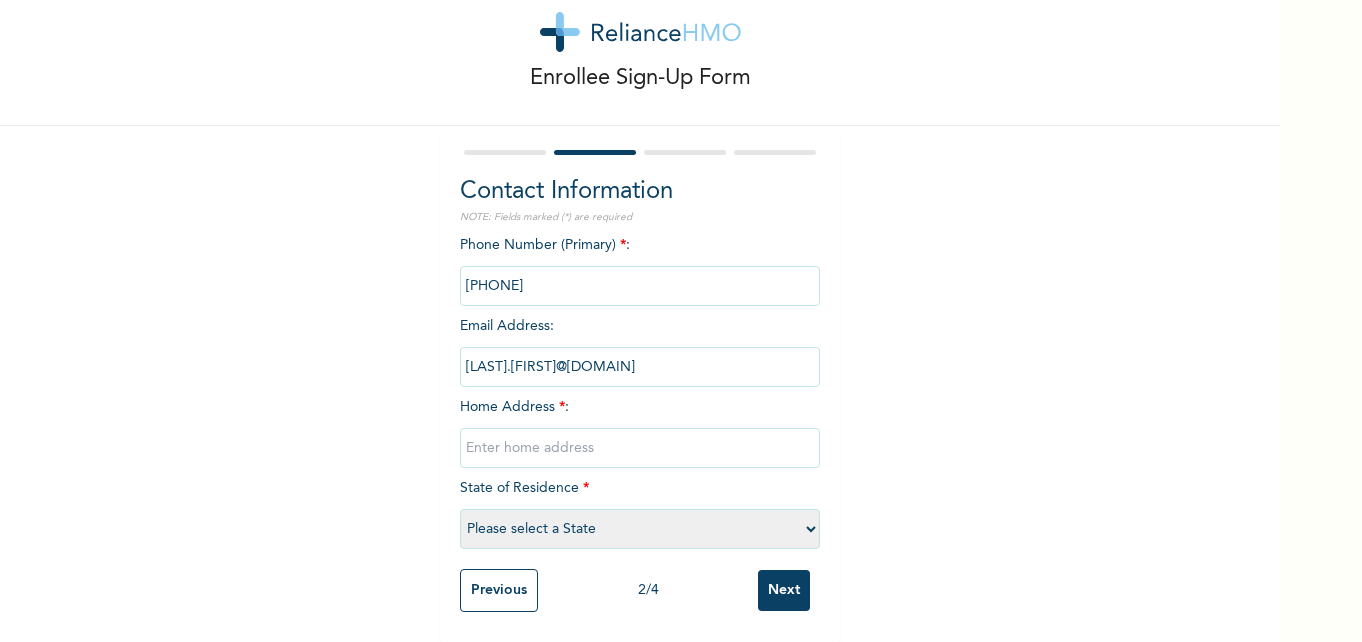 click at bounding box center [640, 448] 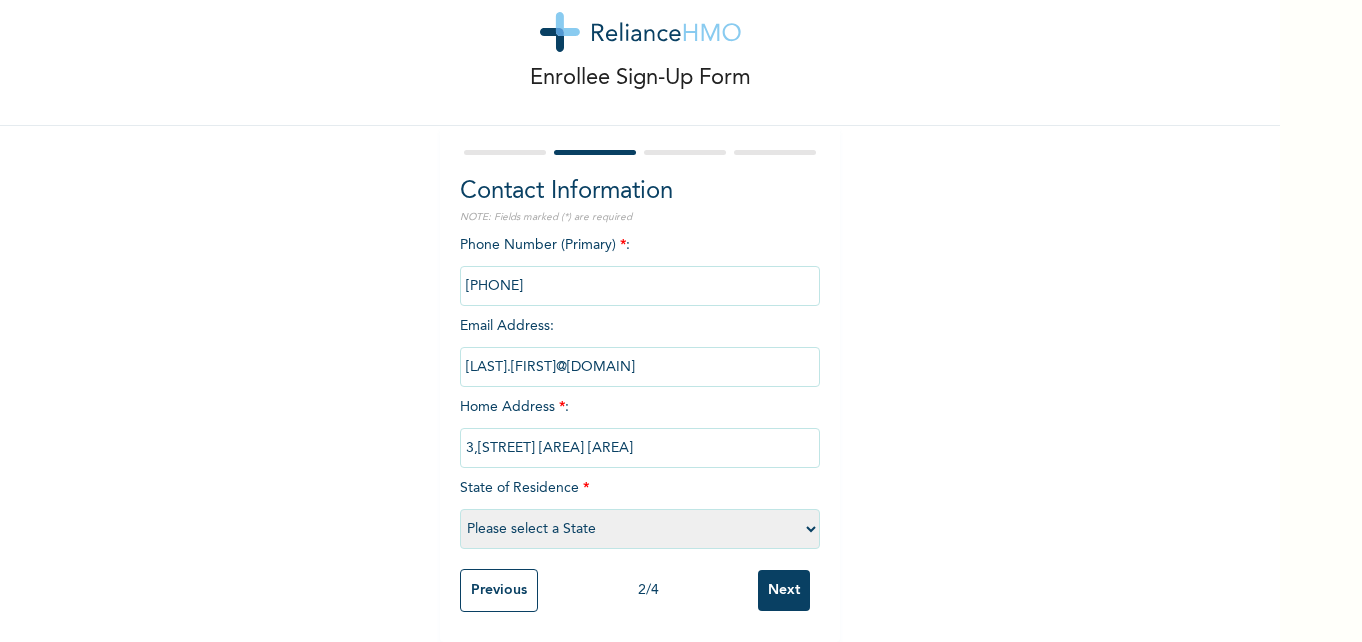 type on "3,[STREET] [AREA] [AREA]" 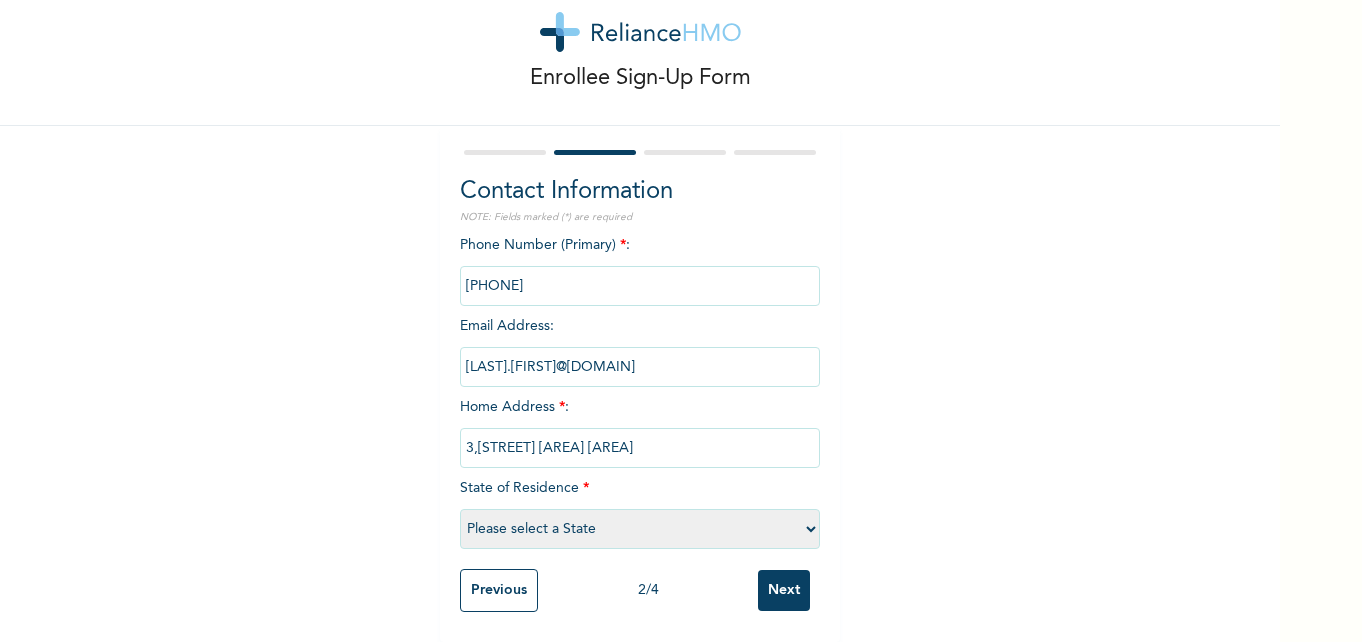 click on "Please select a State Abia Abuja (FCT) Adamawa Akwa Ibom Anambra Bauchi Bayelsa Benue Borno Cross River Delta Ebonyi Edo Ekiti Enugu Gombe Imo Jigawa Kaduna Kano Katsina Kebbi Kogi Kwara Lagos Nasarawa Niger Ogun Ondo Osun Oyo Plateau Rivers Sokoto Taraba Yobe Zamfara" at bounding box center [640, 529] 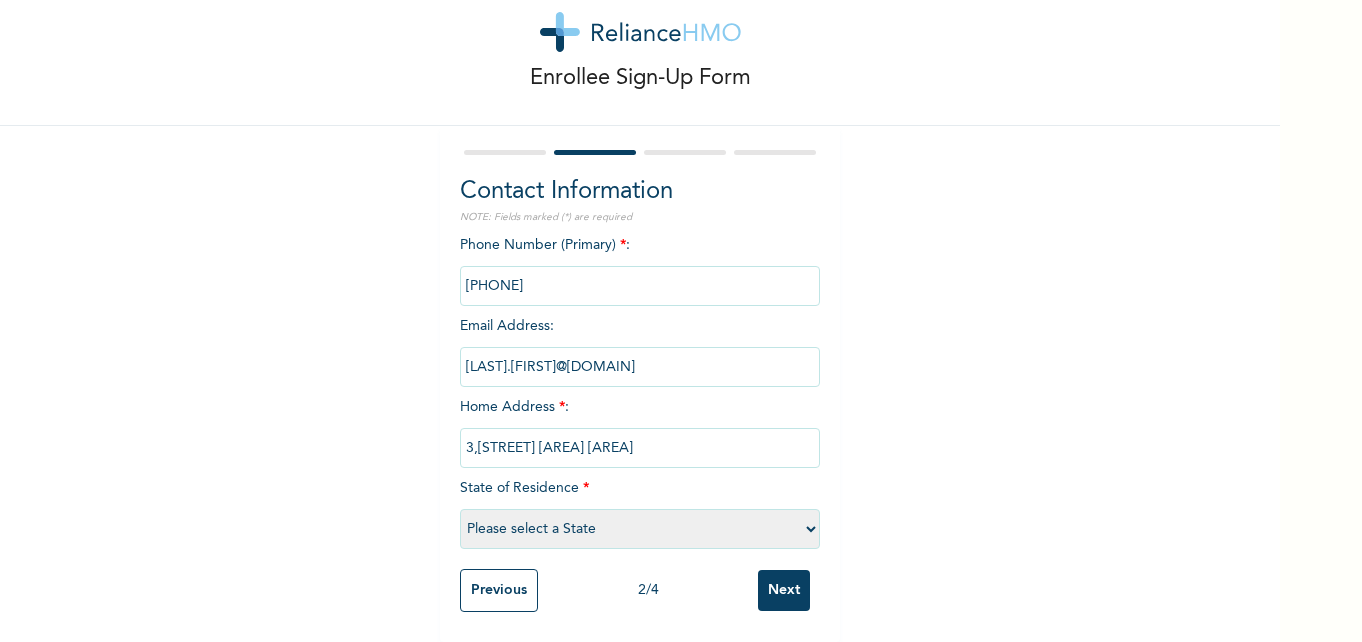 select on "25" 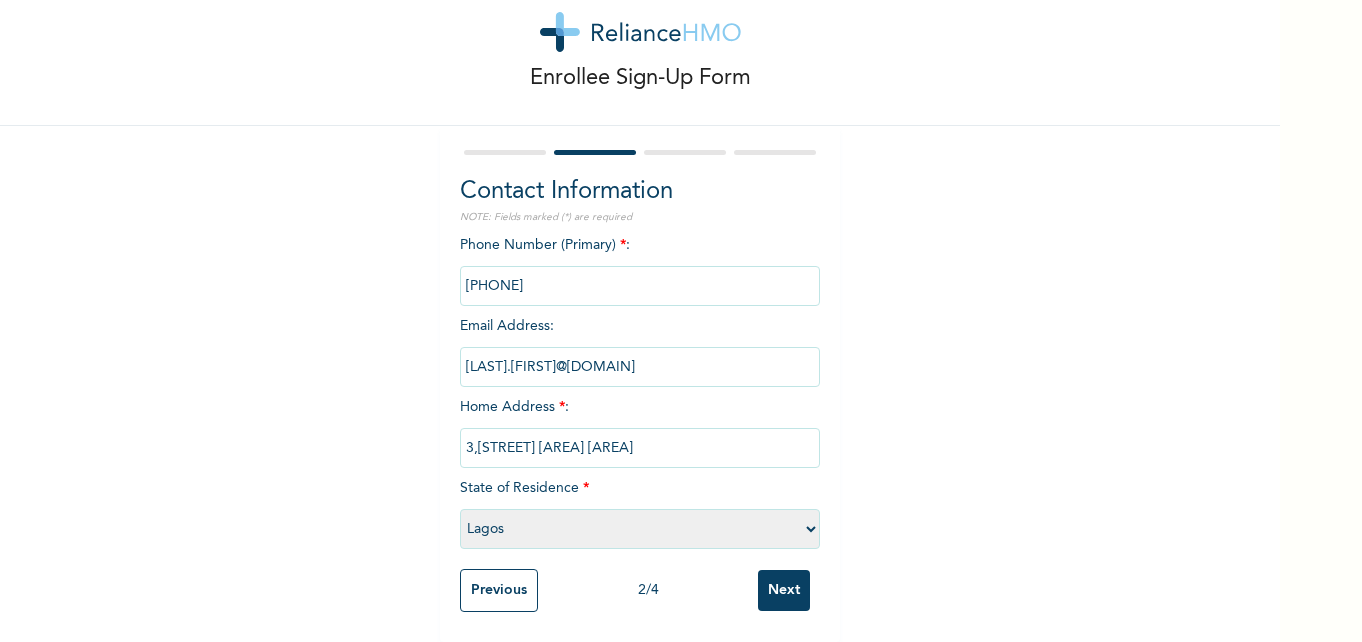 click on "Please select a State Abia Abuja (FCT) Adamawa Akwa Ibom Anambra Bauchi Bayelsa Benue Borno Cross River Delta Ebonyi Edo Ekiti Enugu Gombe Imo Jigawa Kaduna Kano Katsina Kebbi Kogi Kwara Lagos Nasarawa Niger Ogun Ondo Osun Oyo Plateau Rivers Sokoto Taraba Yobe Zamfara" at bounding box center [640, 529] 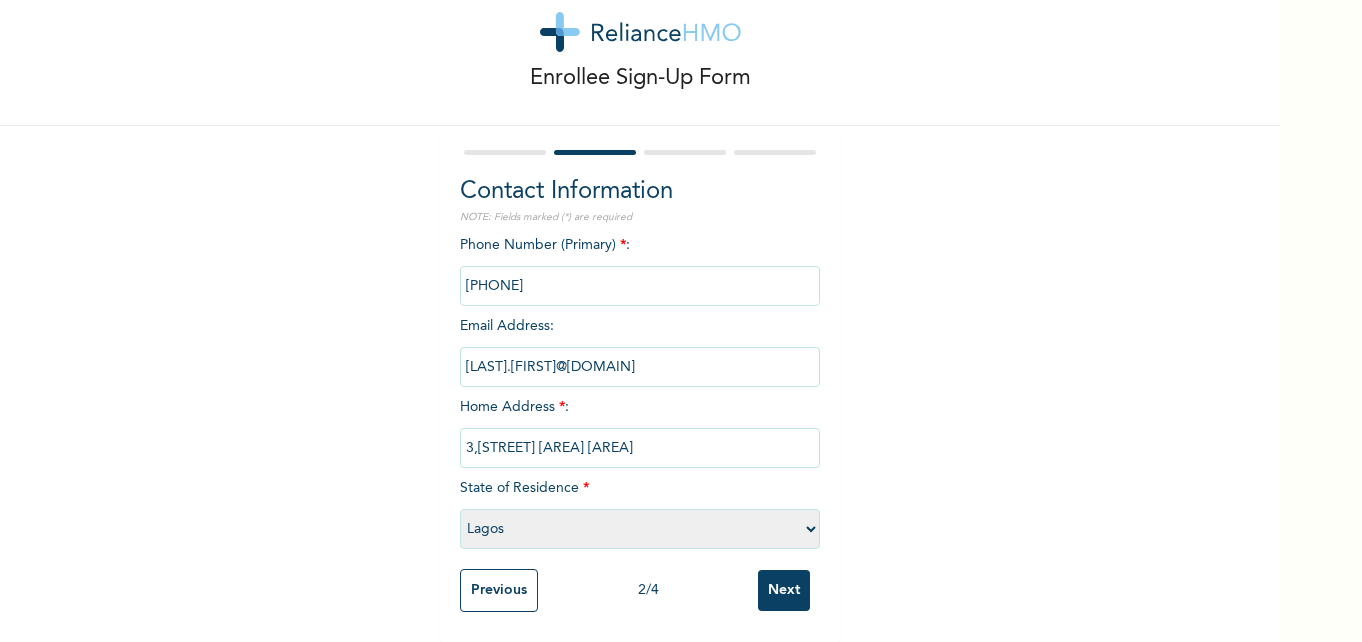 click on "Next" at bounding box center (784, 590) 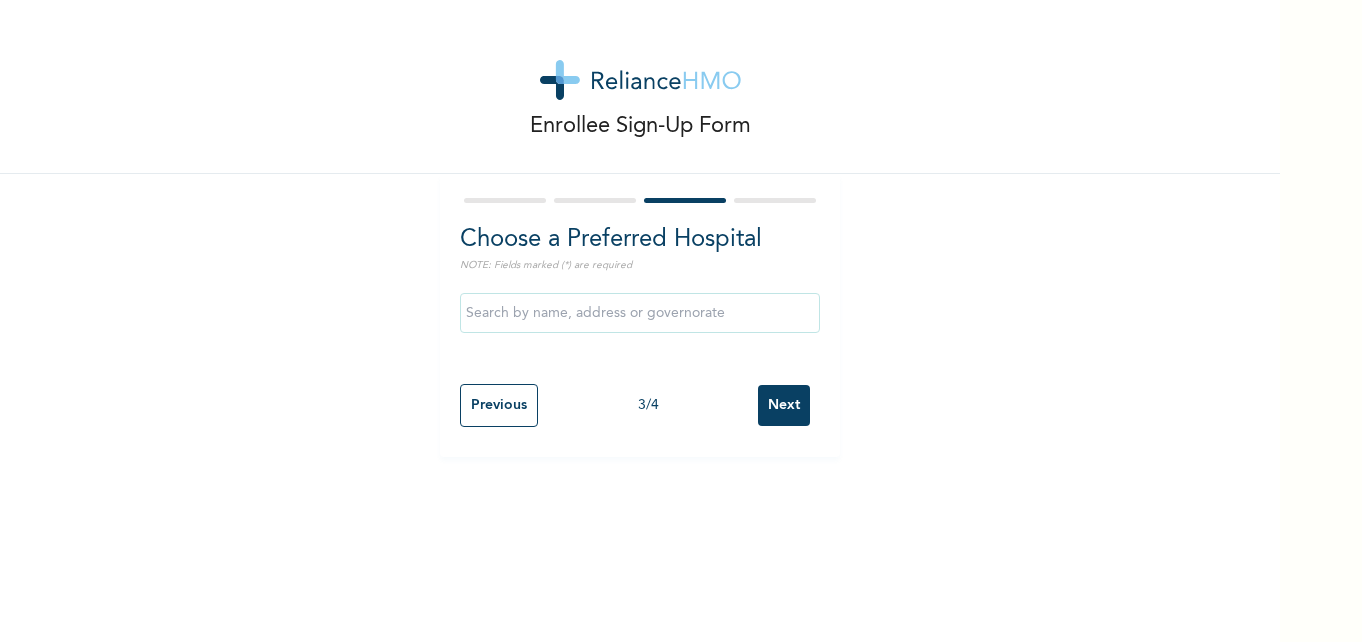 scroll, scrollTop: 0, scrollLeft: 0, axis: both 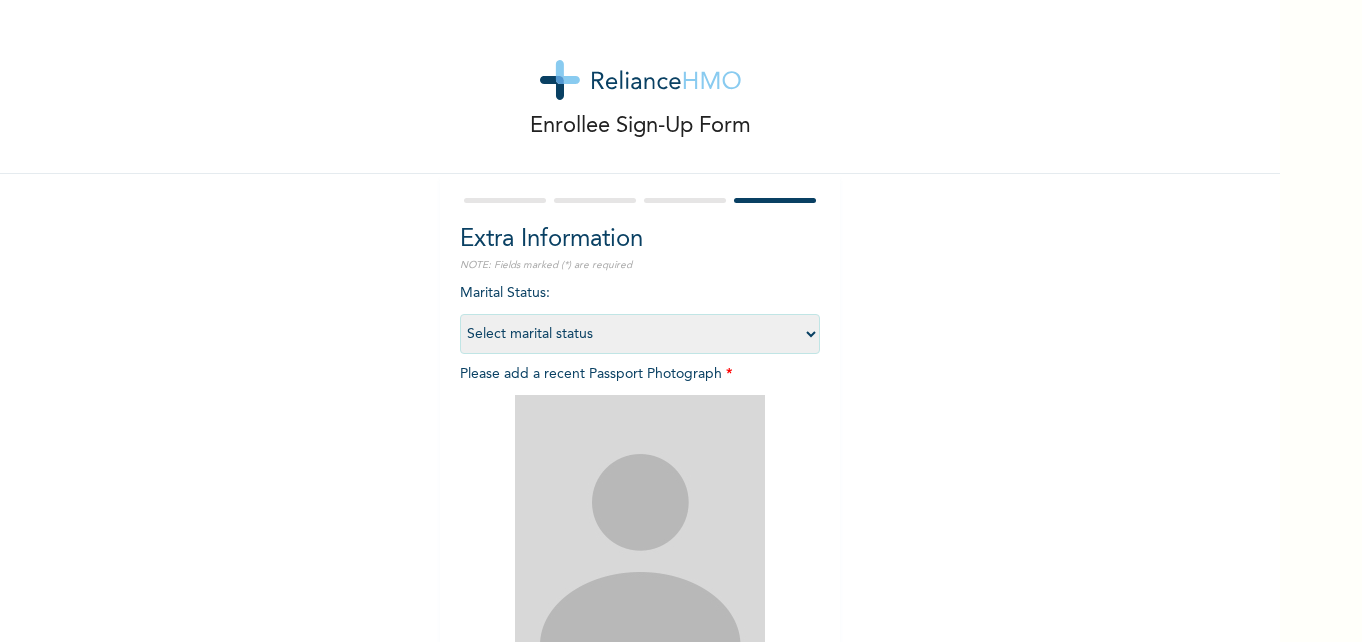 click on "Select marital status Single Married Divorced Widow/Widower" at bounding box center [640, 334] 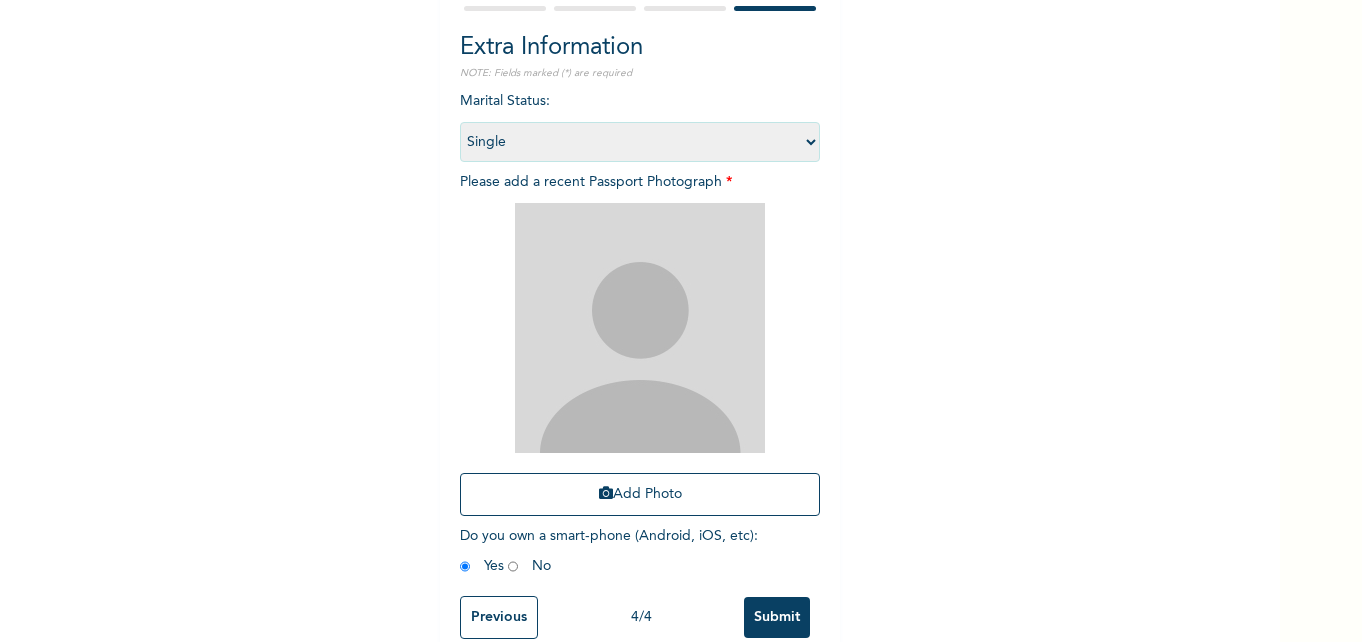 scroll, scrollTop: 208, scrollLeft: 0, axis: vertical 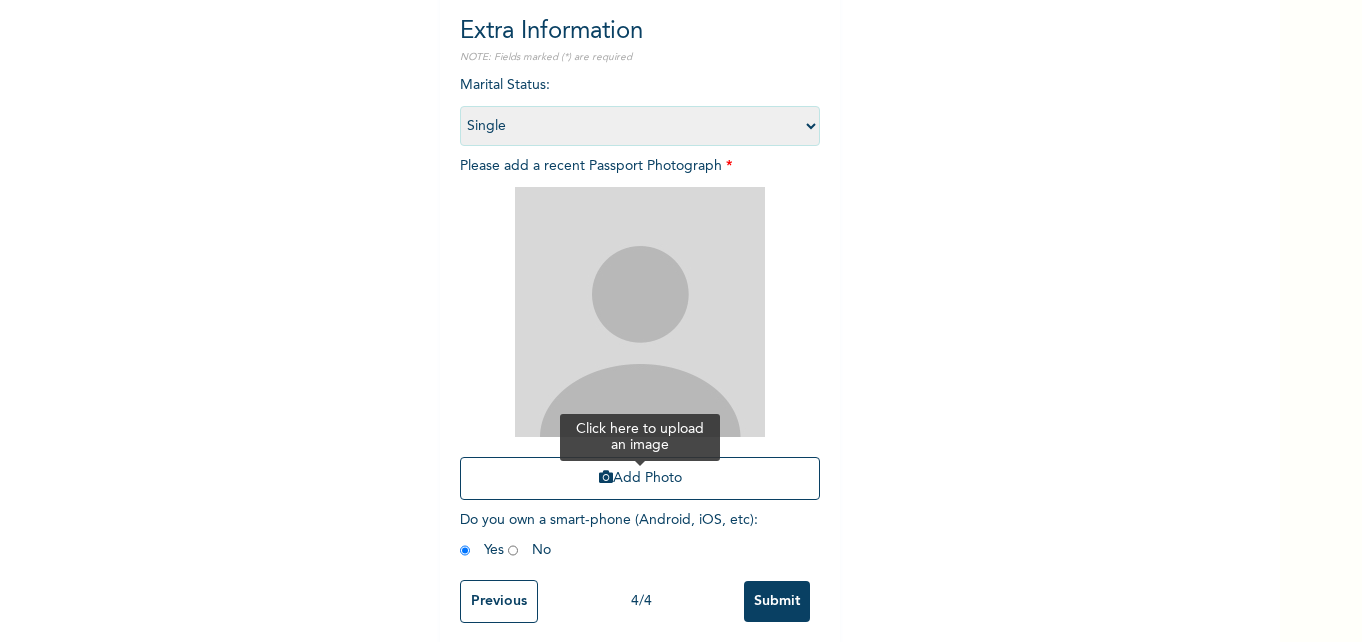 click on "Add Photo" at bounding box center (640, 478) 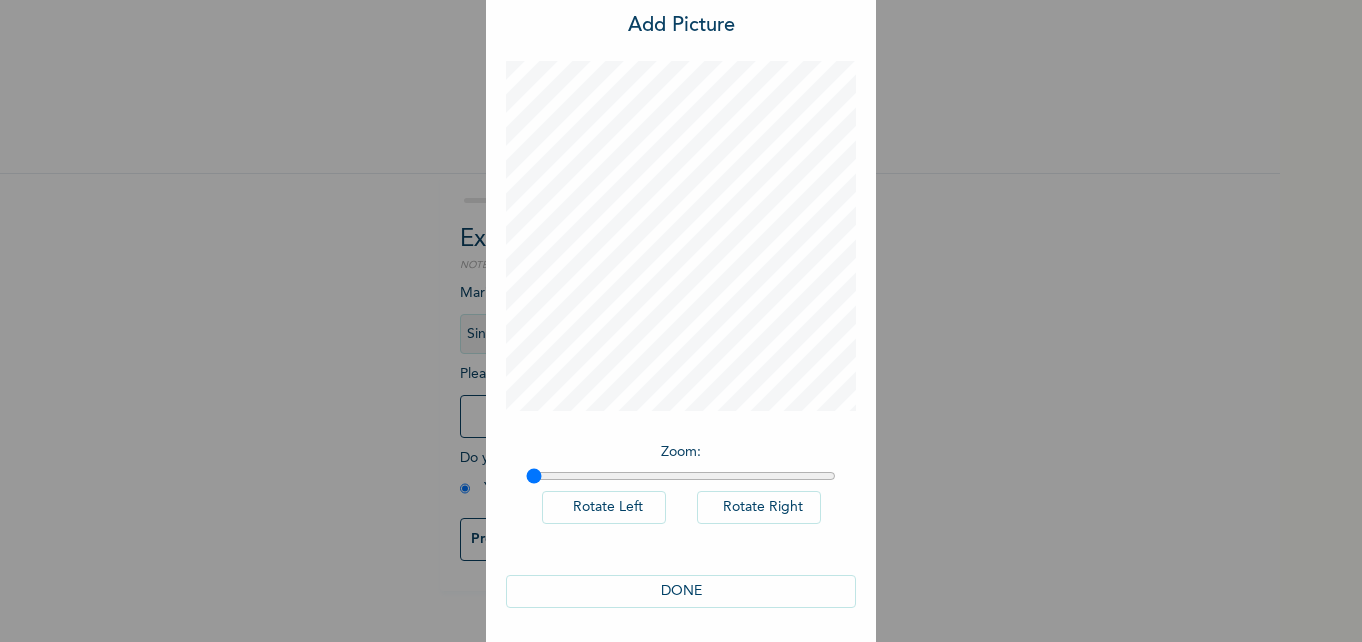 scroll, scrollTop: 49, scrollLeft: 0, axis: vertical 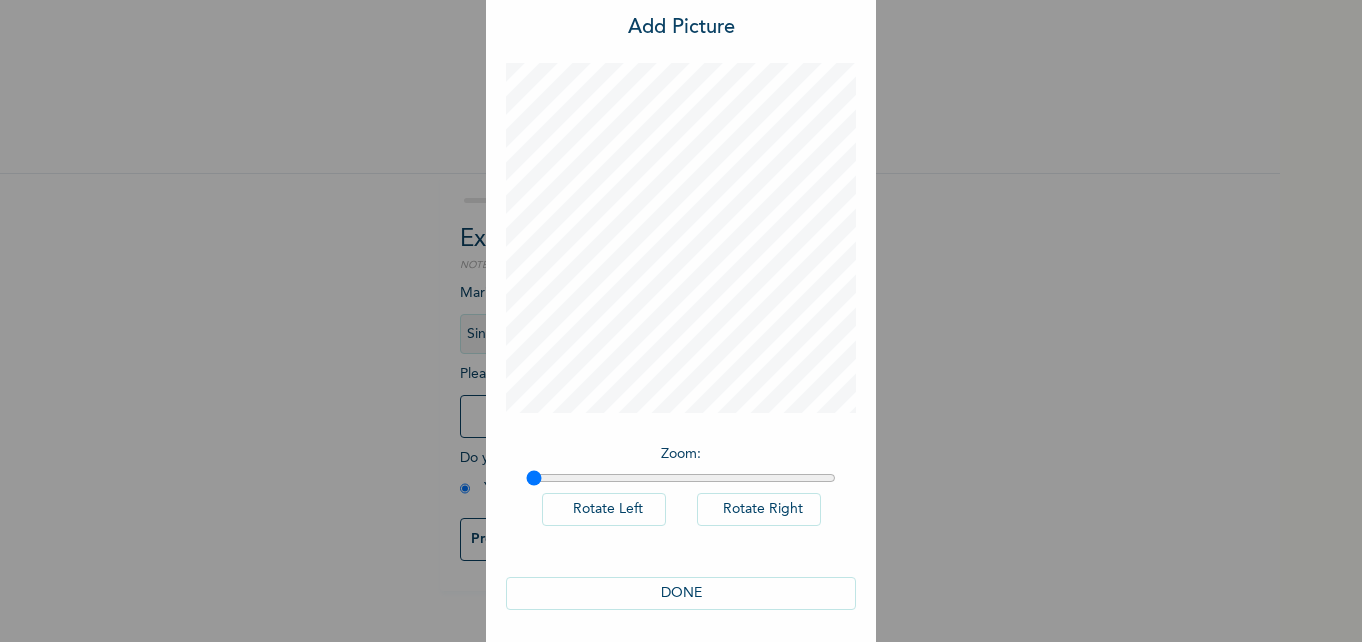 click on "DONE" at bounding box center [681, 593] 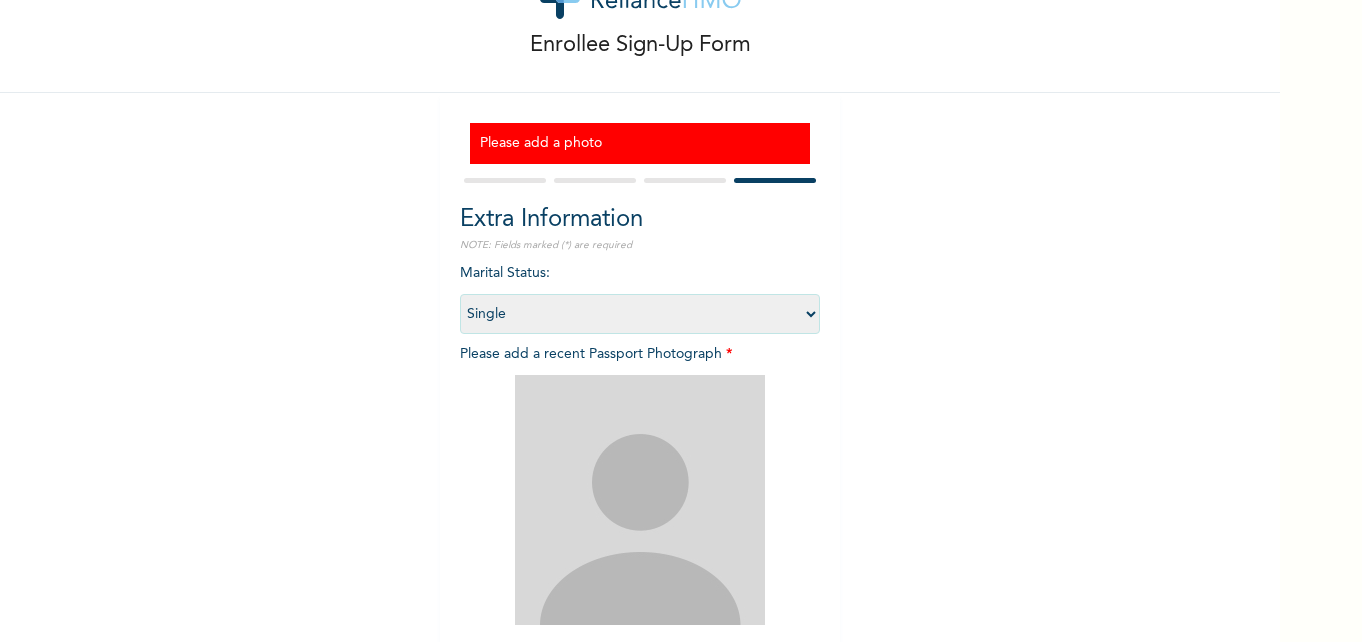 scroll, scrollTop: 82, scrollLeft: 0, axis: vertical 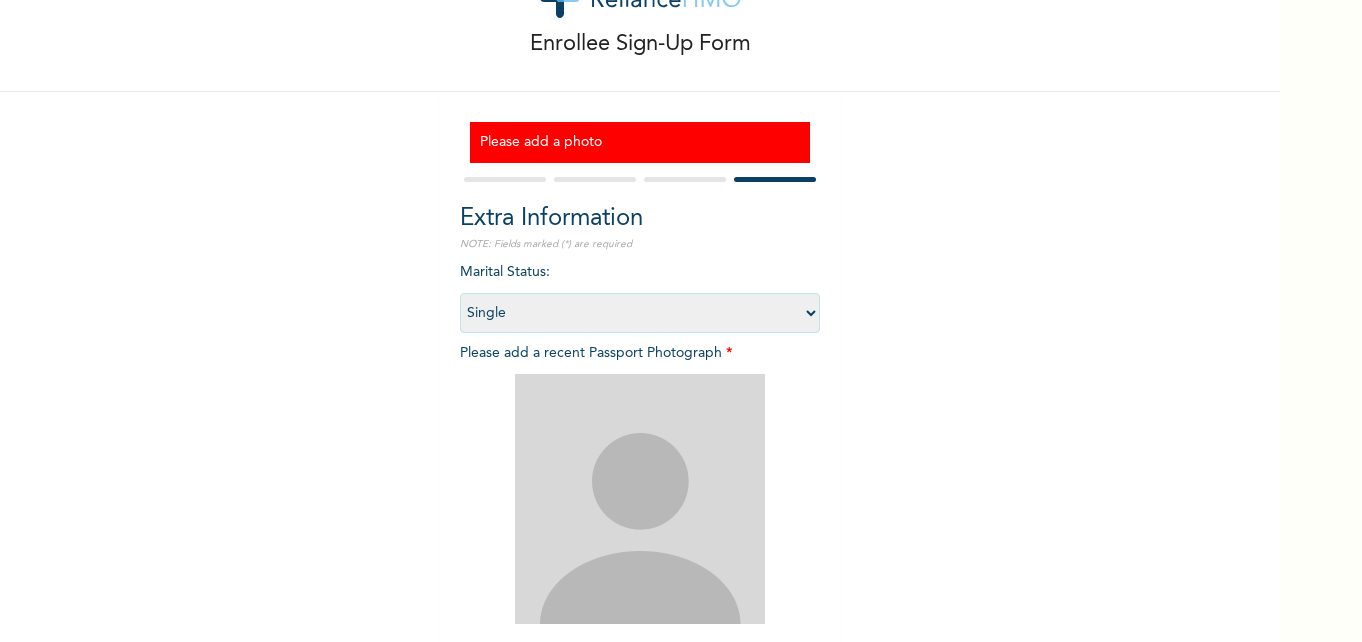 click on "Select marital status Single Married Divorced Widow/Widower" at bounding box center [640, 313] 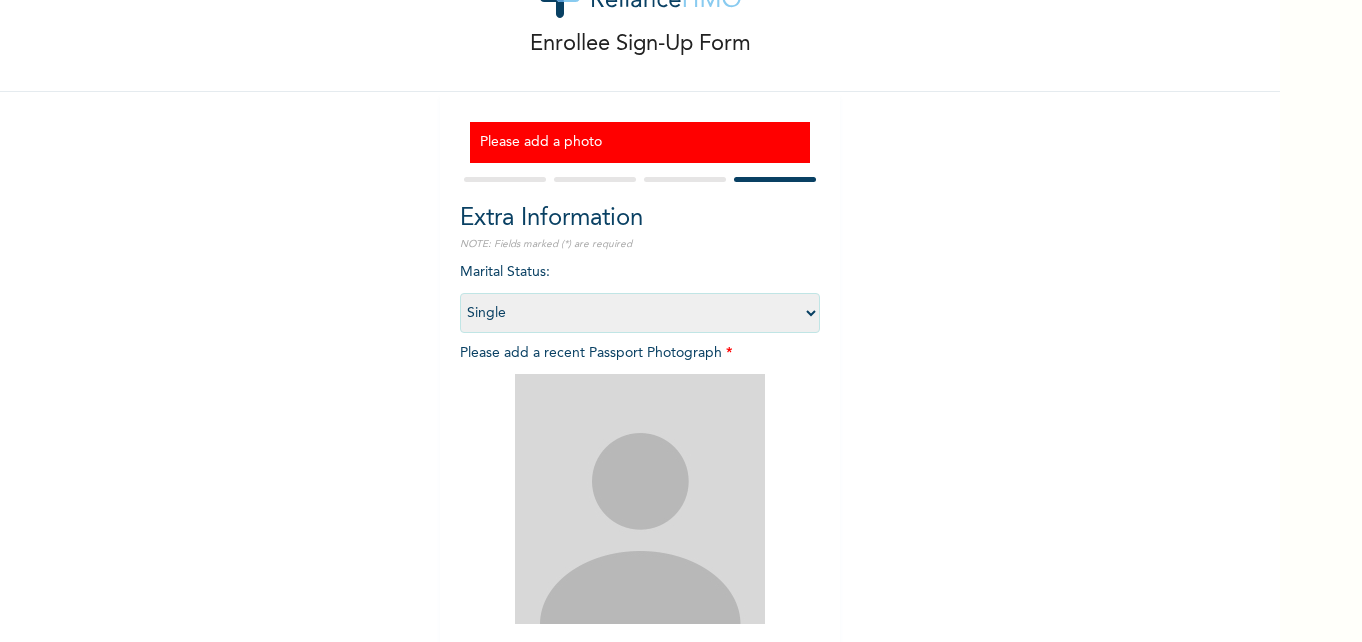 click on "Select marital status Single Married Divorced Widow/Widower" at bounding box center (640, 313) 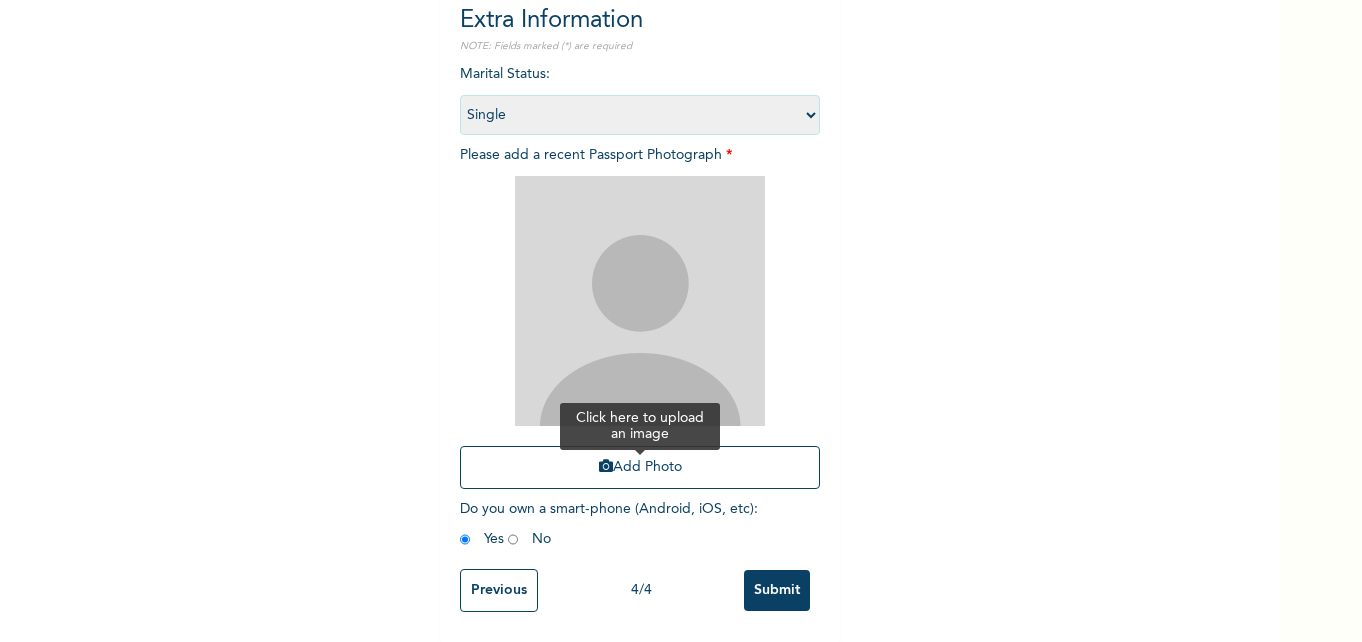 click on "Add Photo" at bounding box center (640, 467) 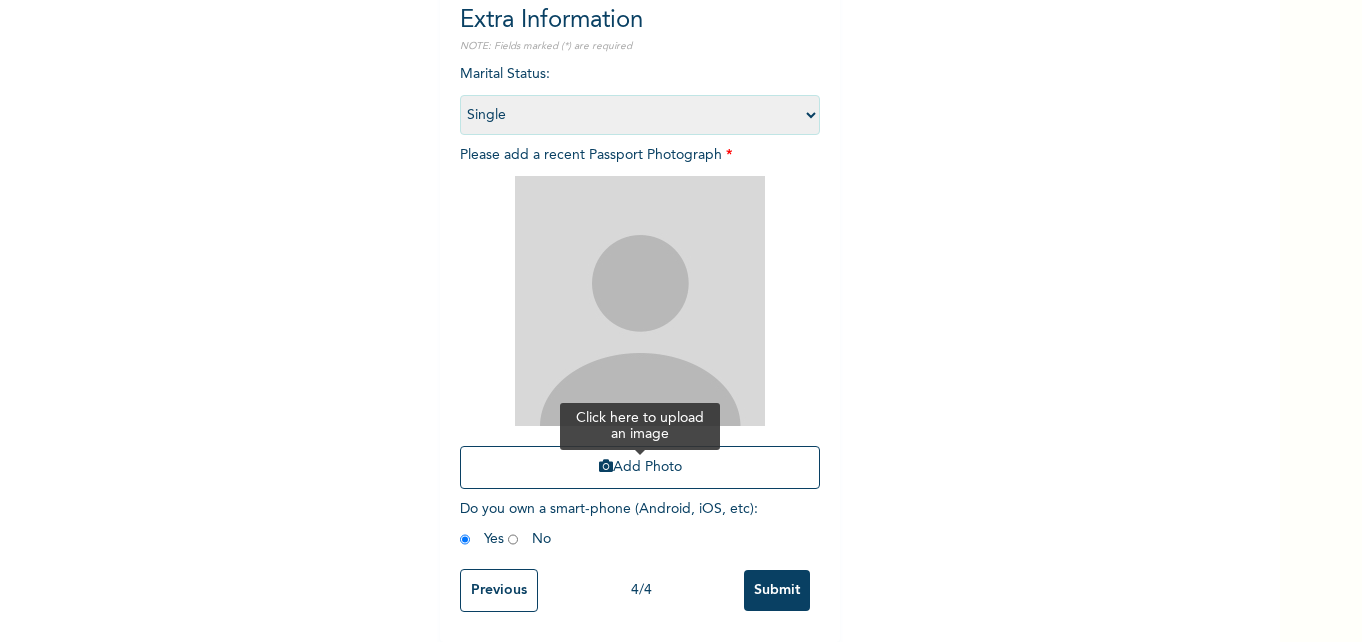 scroll, scrollTop: 25, scrollLeft: 0, axis: vertical 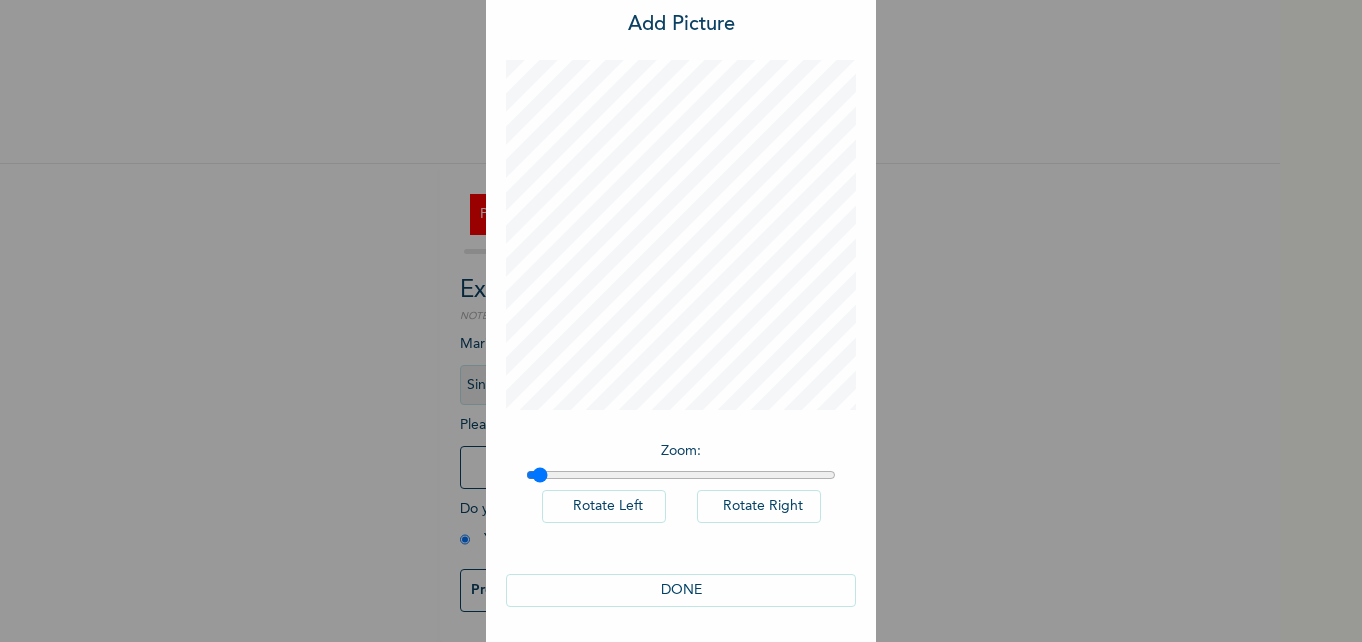 type on "1" 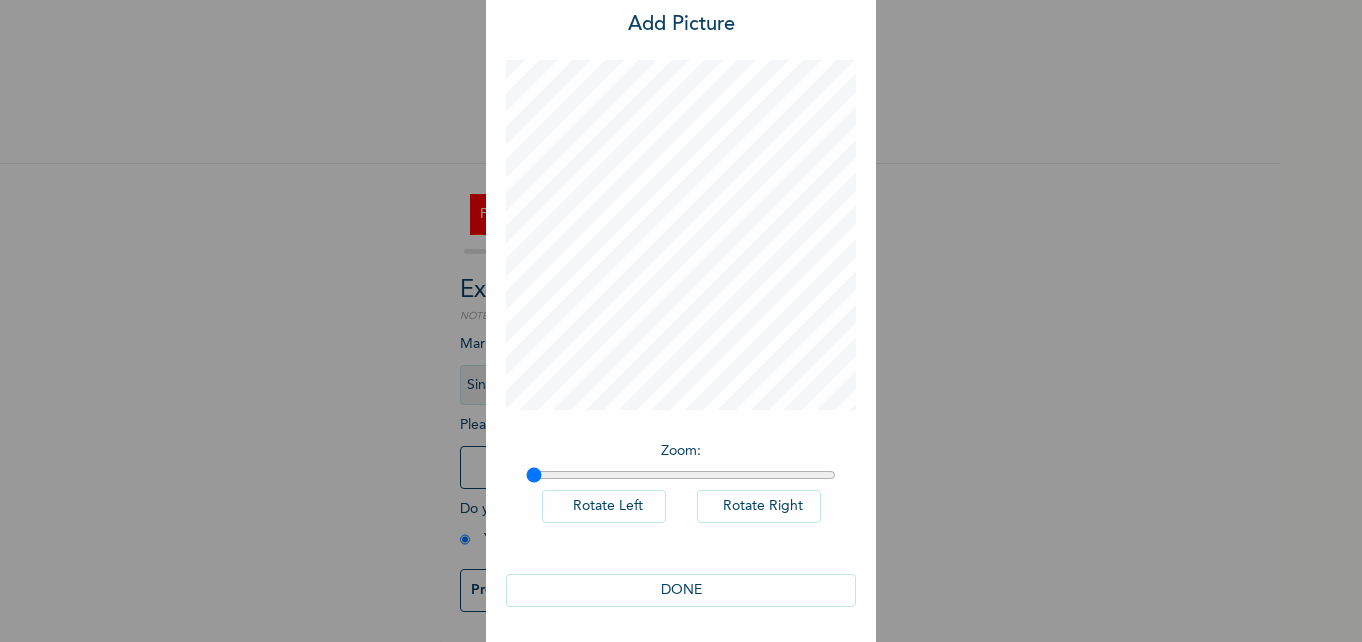 drag, startPoint x: 531, startPoint y: 478, endPoint x: 491, endPoint y: 541, distance: 74.62573 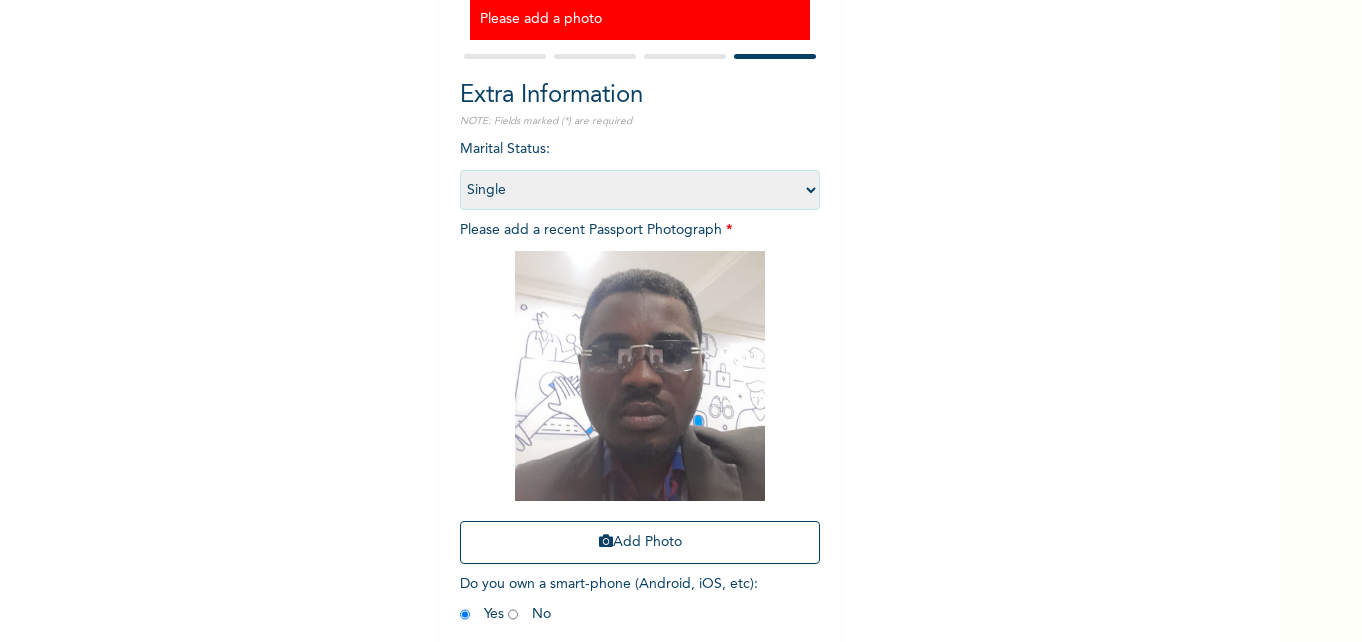 scroll, scrollTop: 210, scrollLeft: 0, axis: vertical 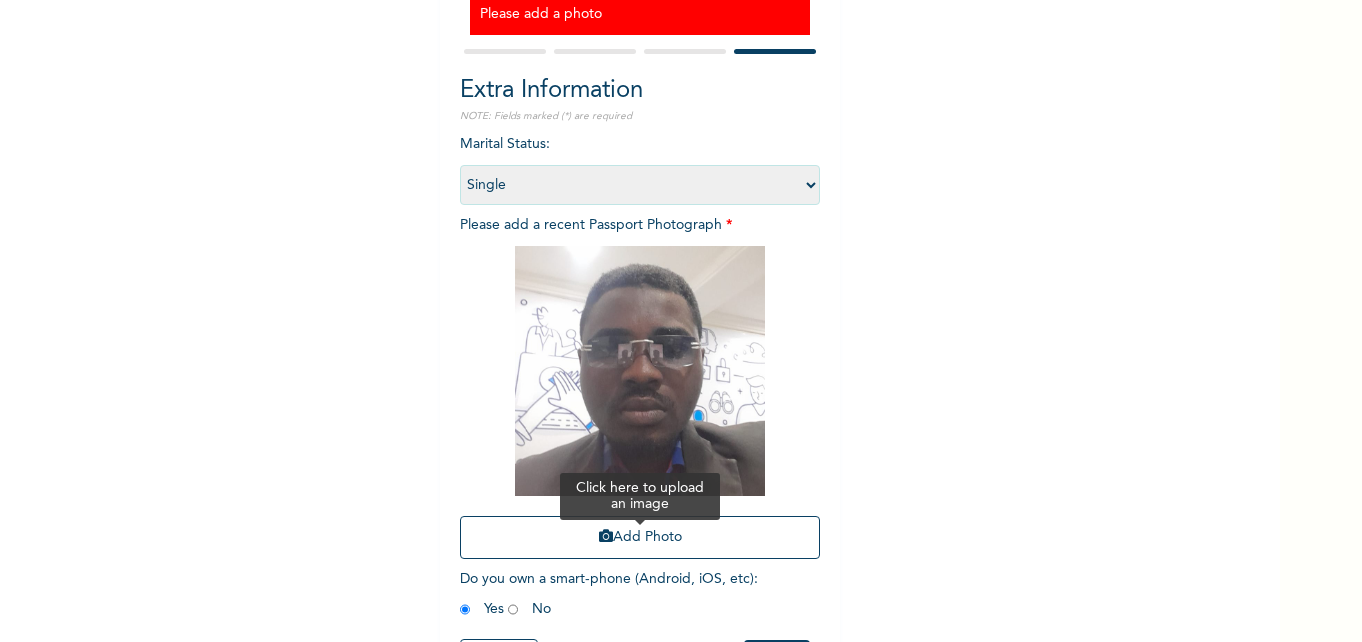 click on "Add Photo" at bounding box center [640, 537] 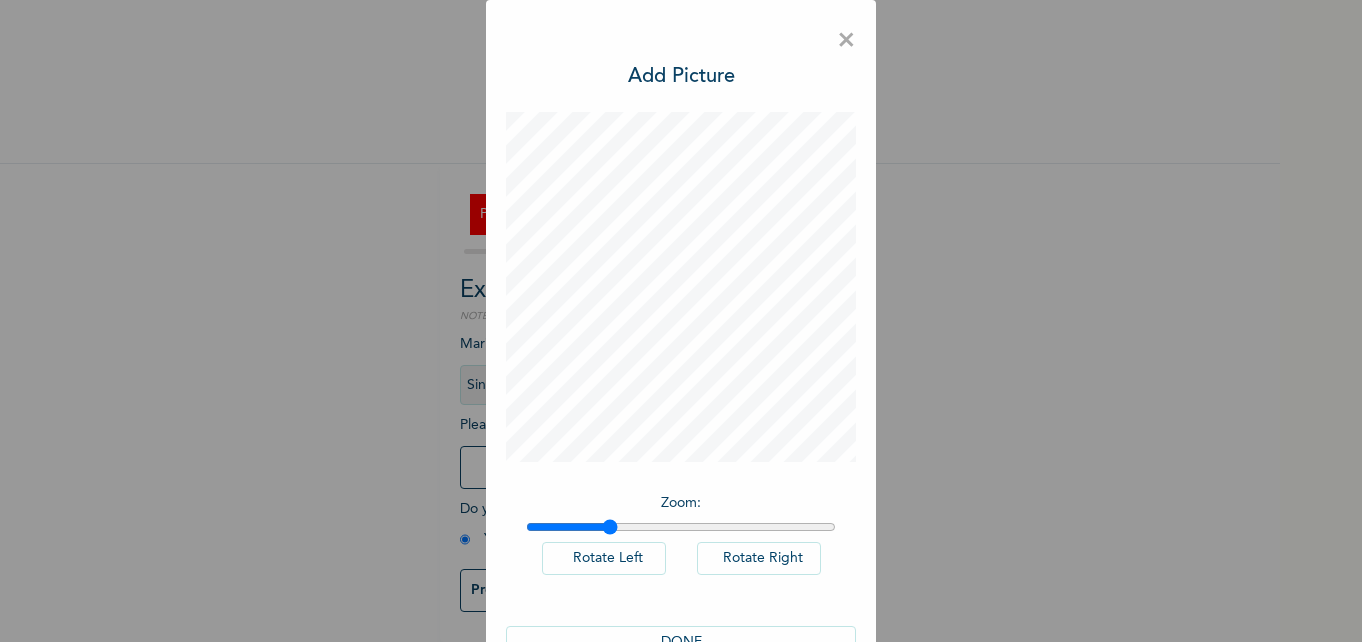 click at bounding box center (681, 527) 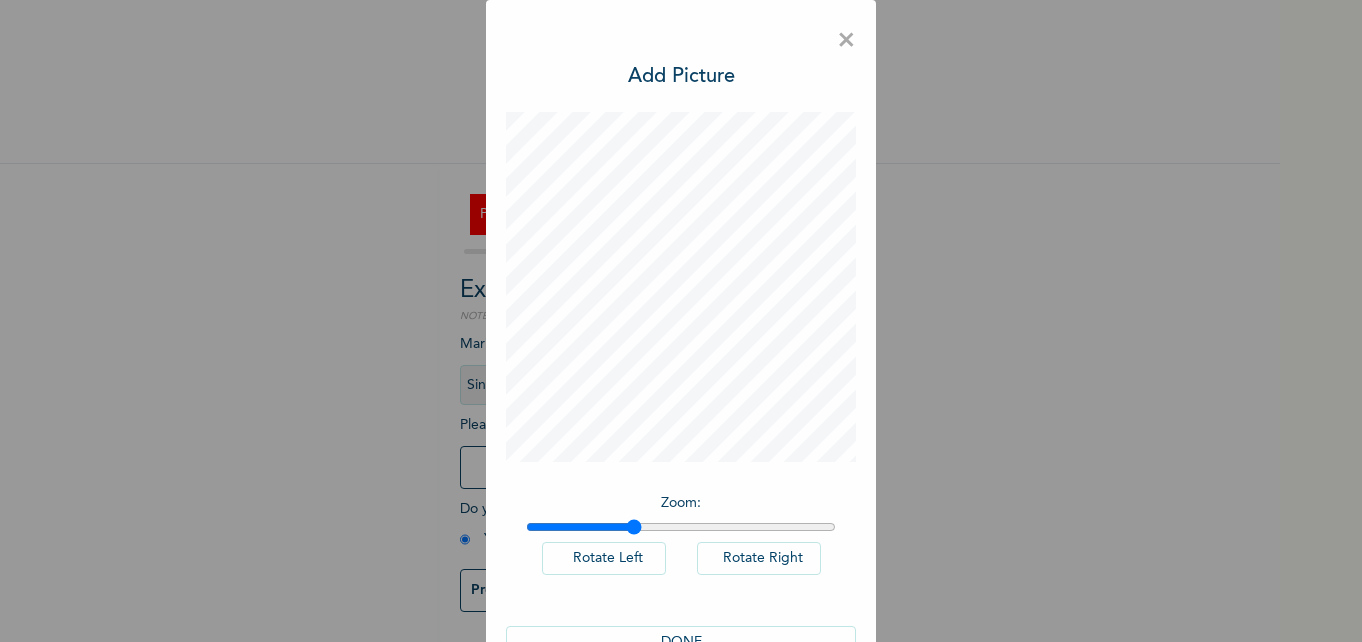 click at bounding box center [681, 527] 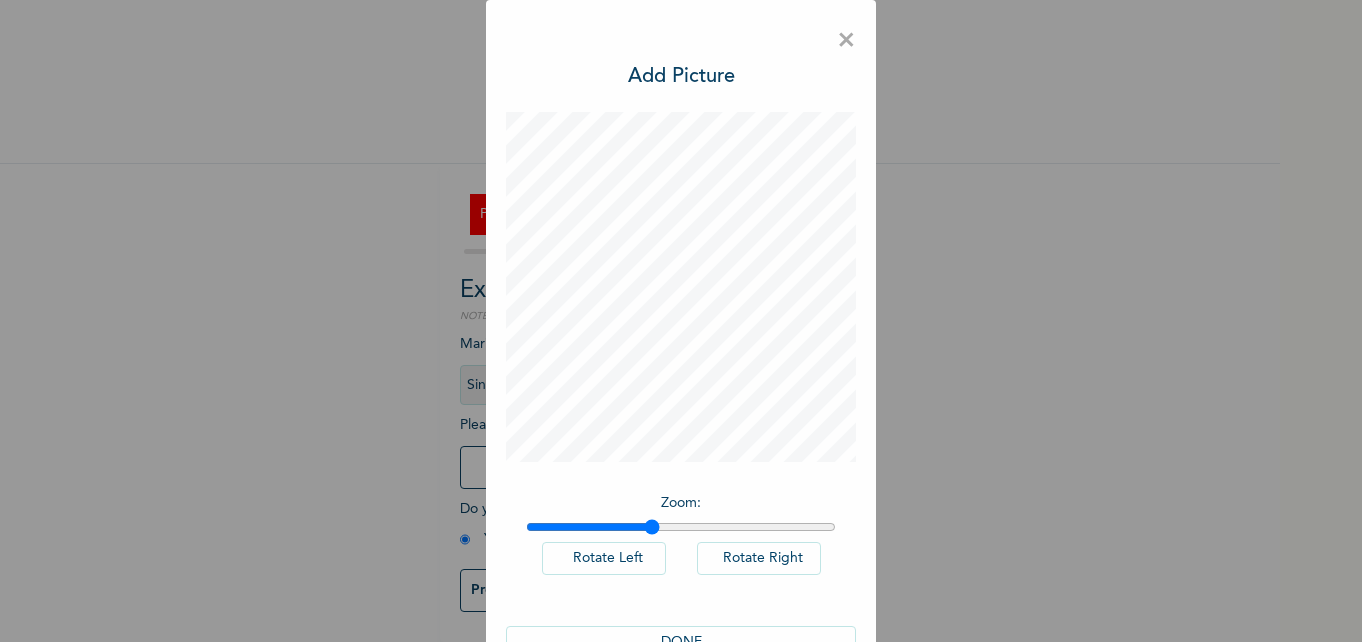 click at bounding box center [681, 527] 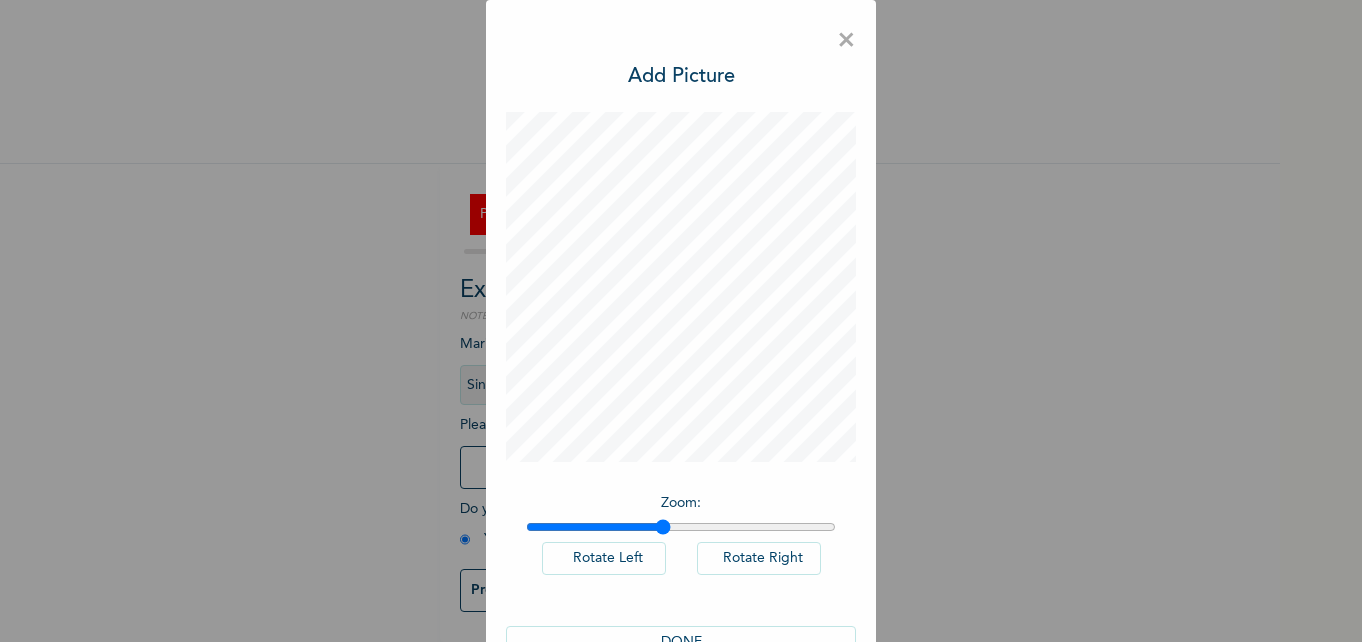 click at bounding box center [681, 527] 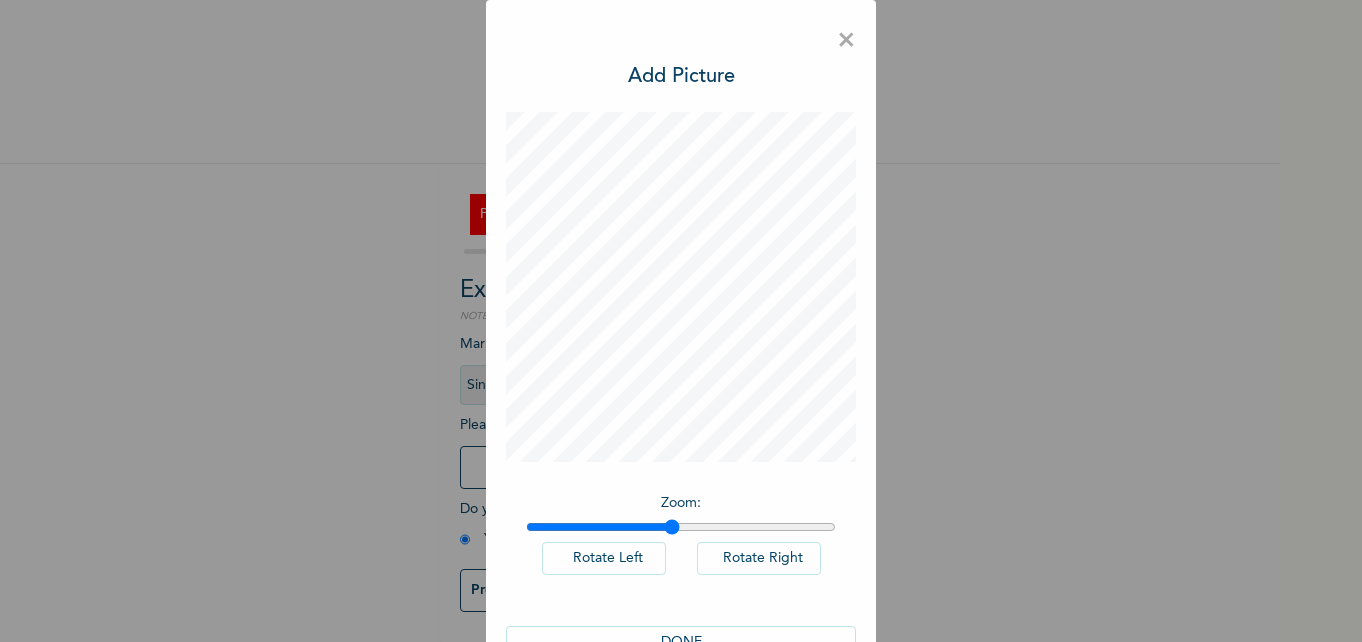 click at bounding box center [681, 527] 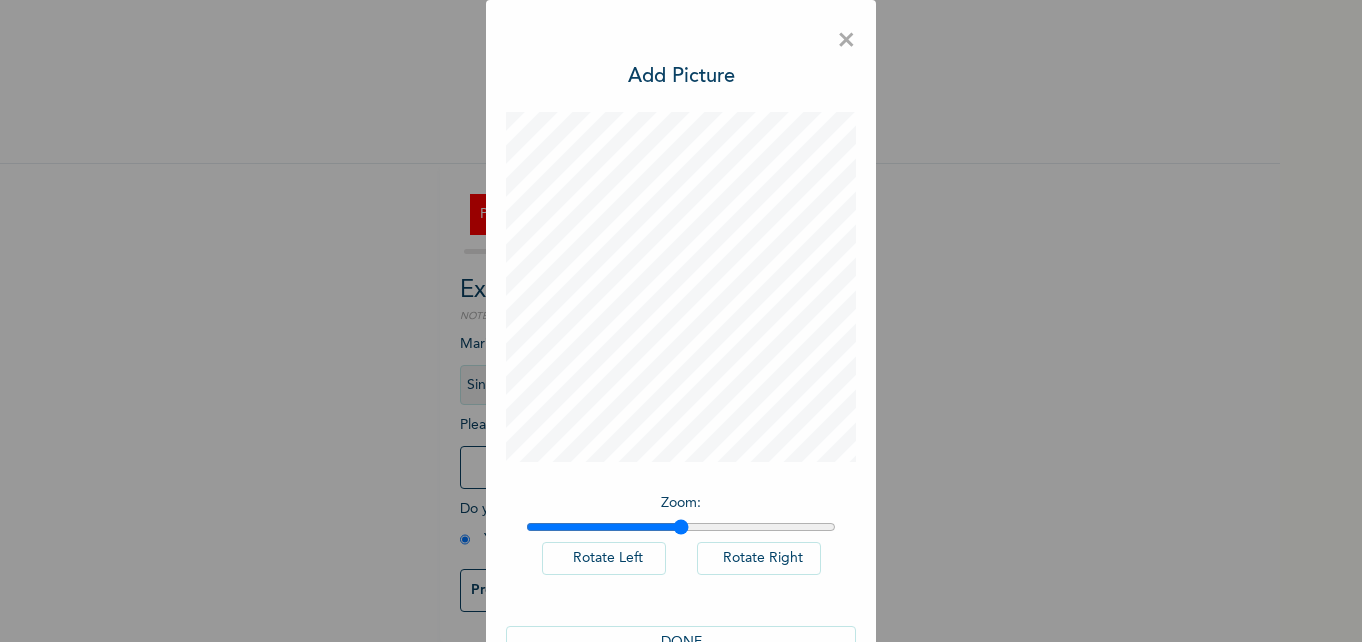 click at bounding box center (681, 527) 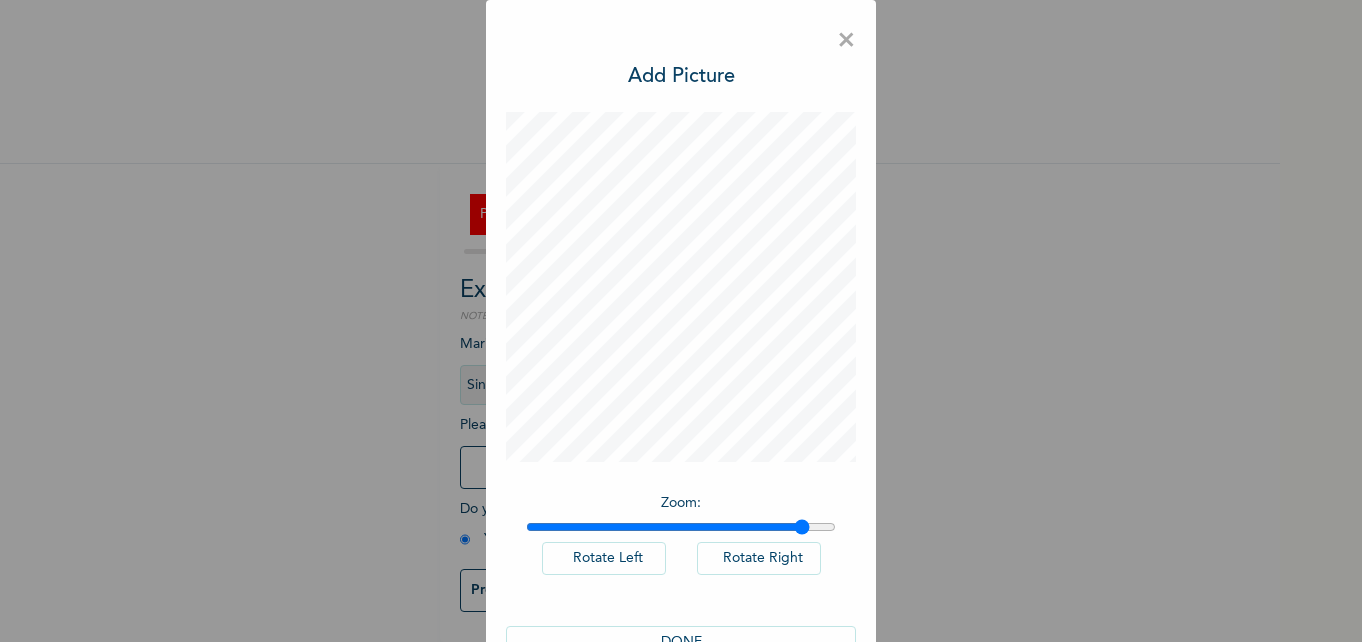 drag, startPoint x: 675, startPoint y: 523, endPoint x: 794, endPoint y: 526, distance: 119.03781 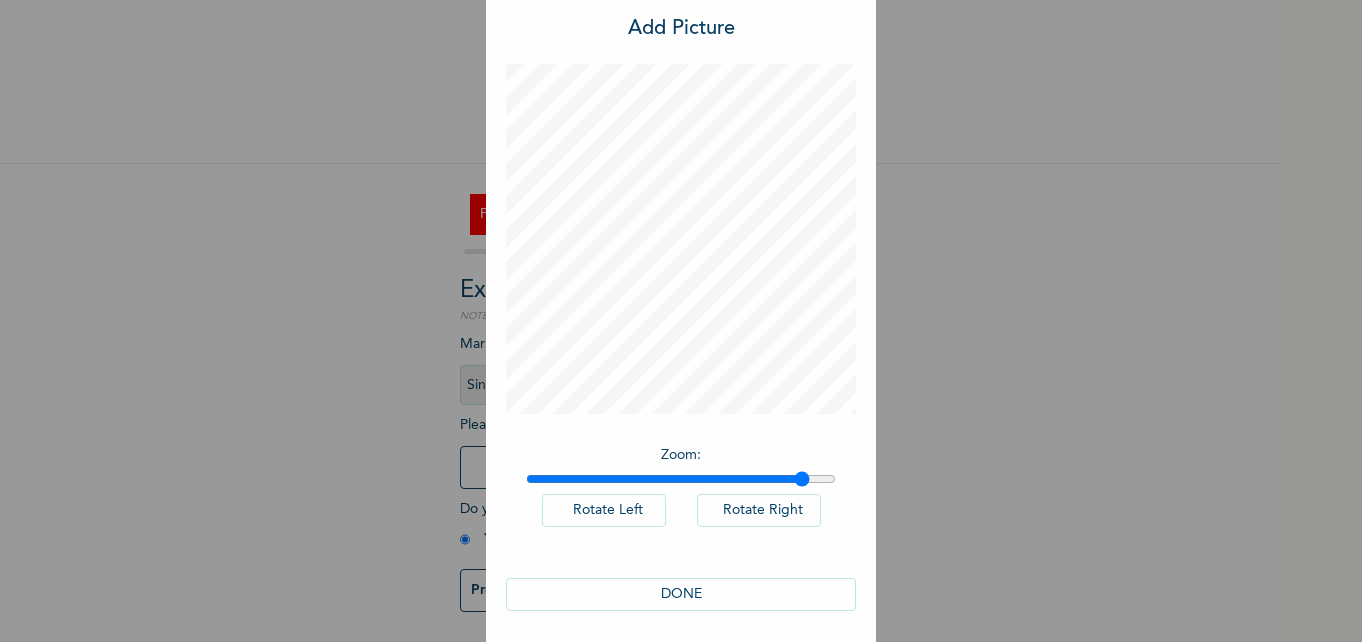 scroll, scrollTop: 56, scrollLeft: 0, axis: vertical 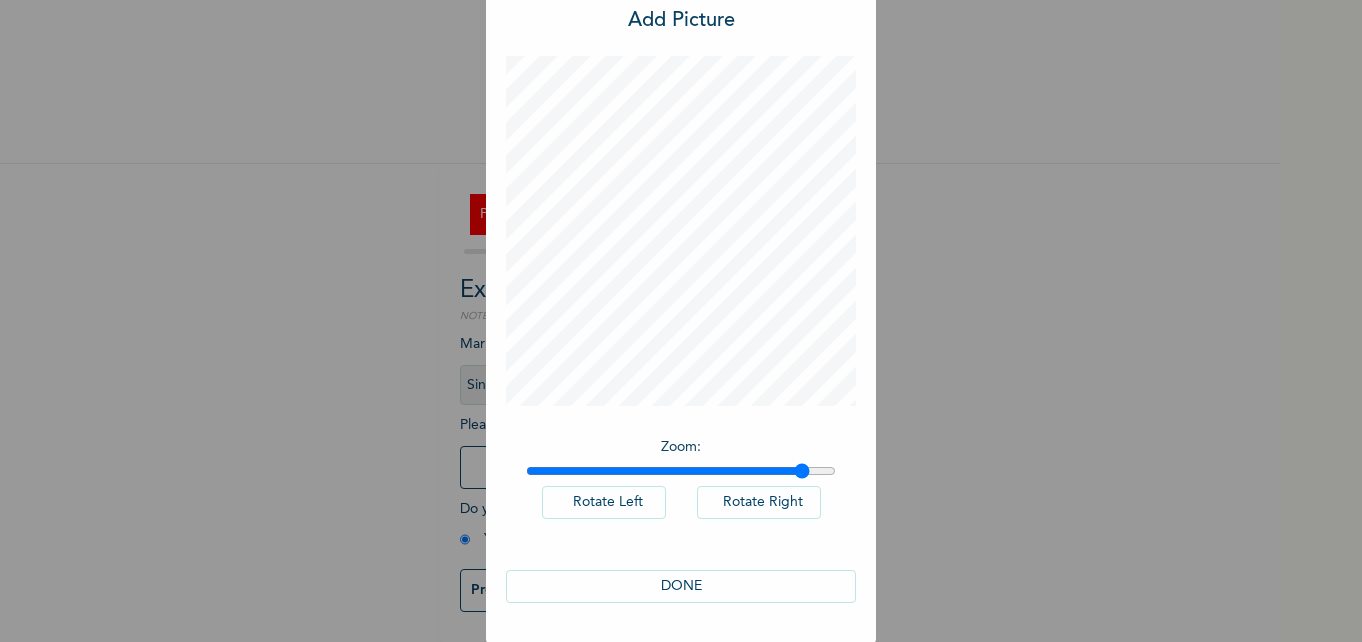 click on "DONE" at bounding box center [681, 586] 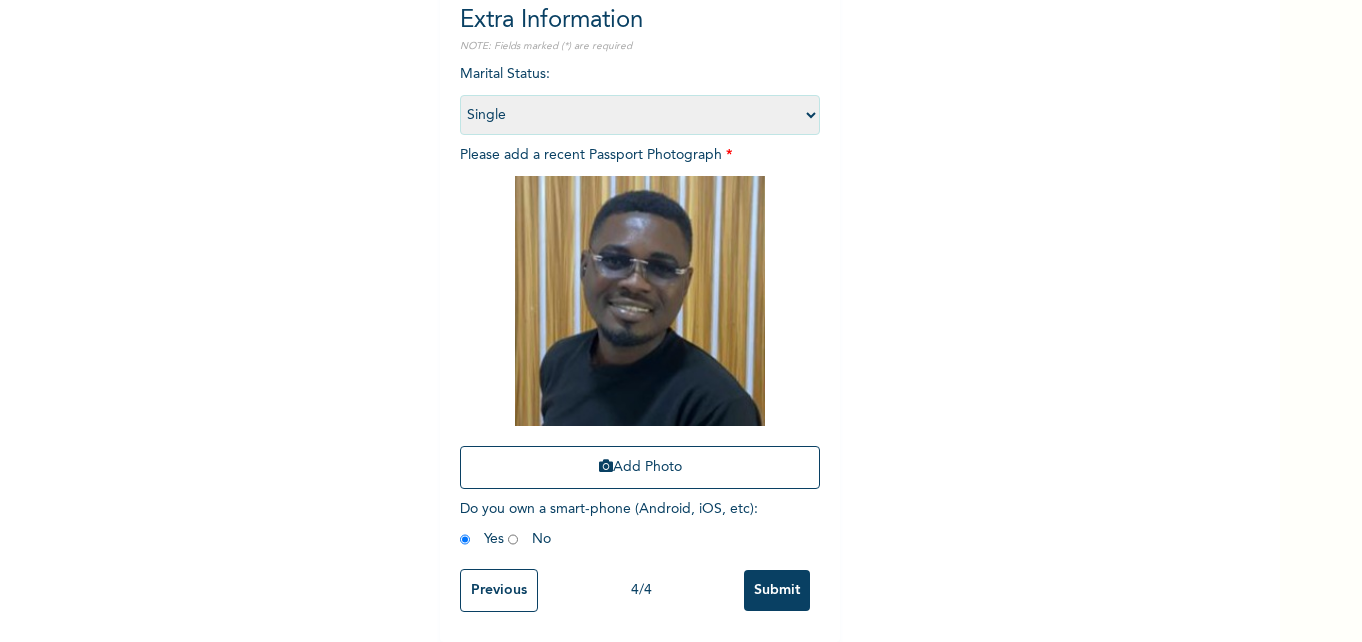 scroll, scrollTop: 295, scrollLeft: 0, axis: vertical 